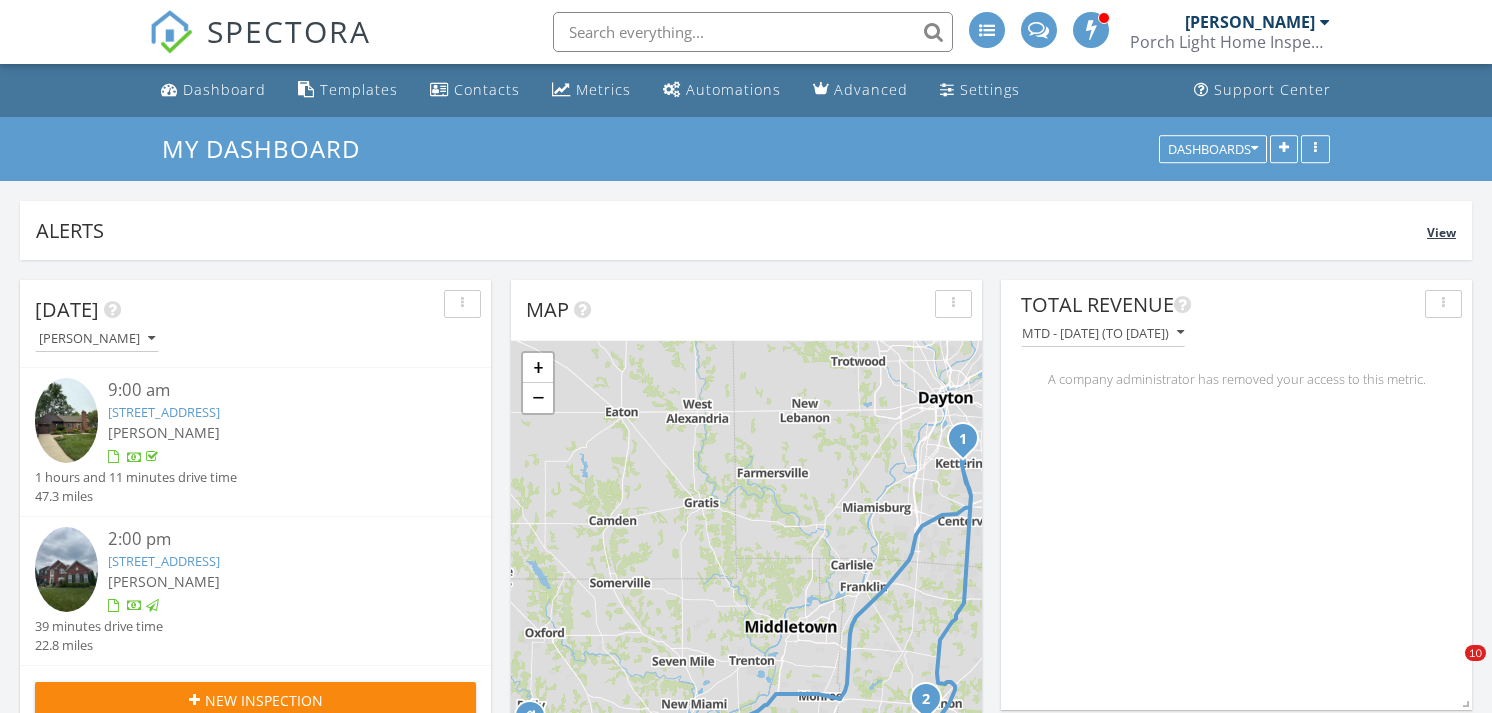 scroll, scrollTop: 0, scrollLeft: 0, axis: both 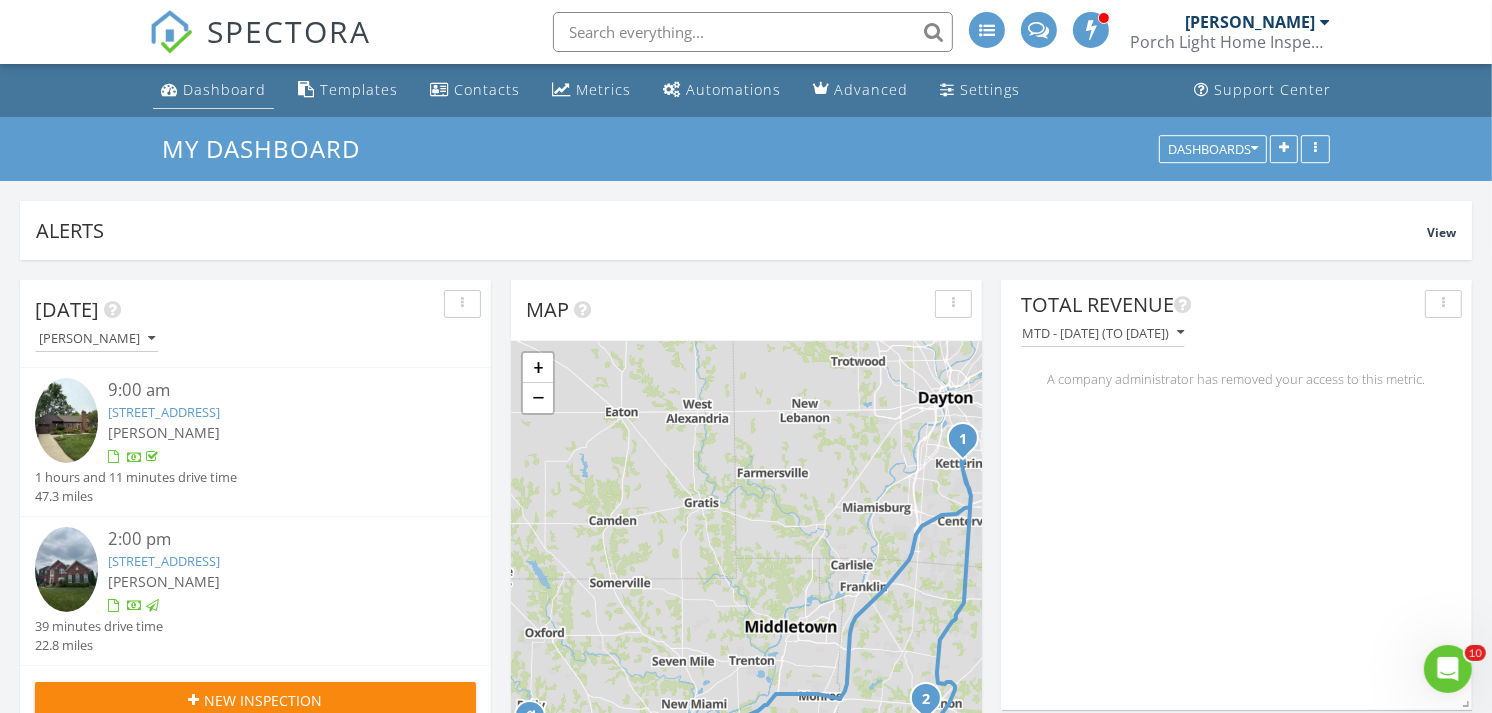 click on "Dashboard" at bounding box center (224, 89) 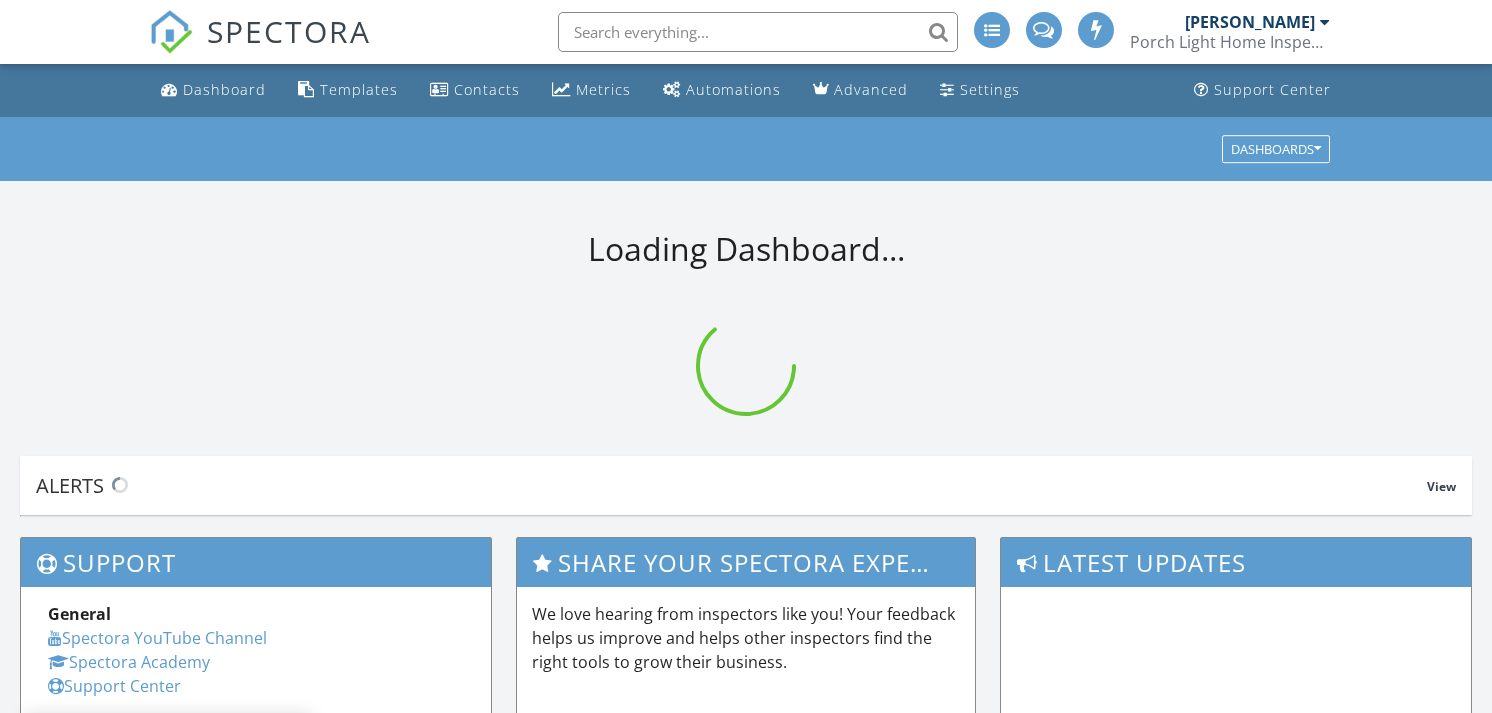 scroll, scrollTop: 0, scrollLeft: 0, axis: both 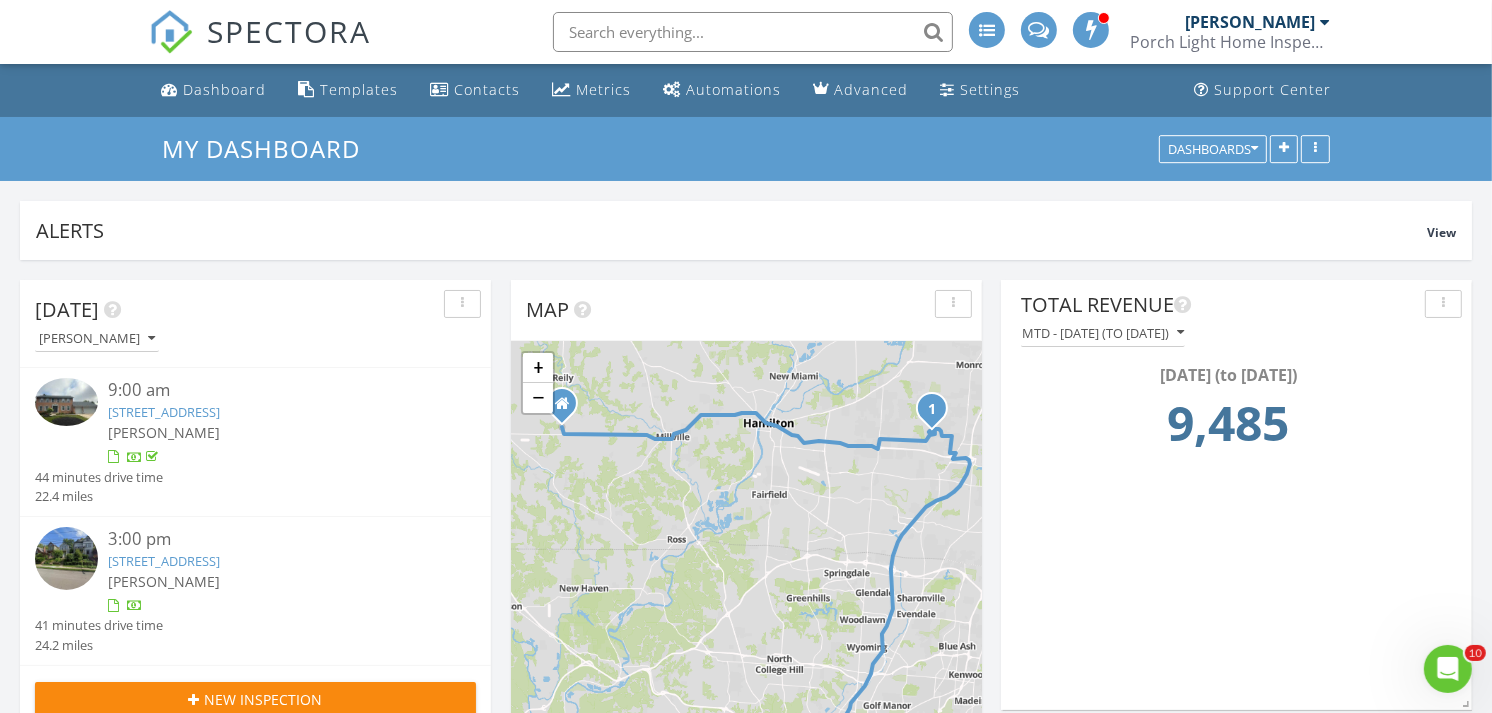 click on "6530 Hunting Creek Dr, LIBERTY TOWNSHIP, OH 45044" at bounding box center (164, 412) 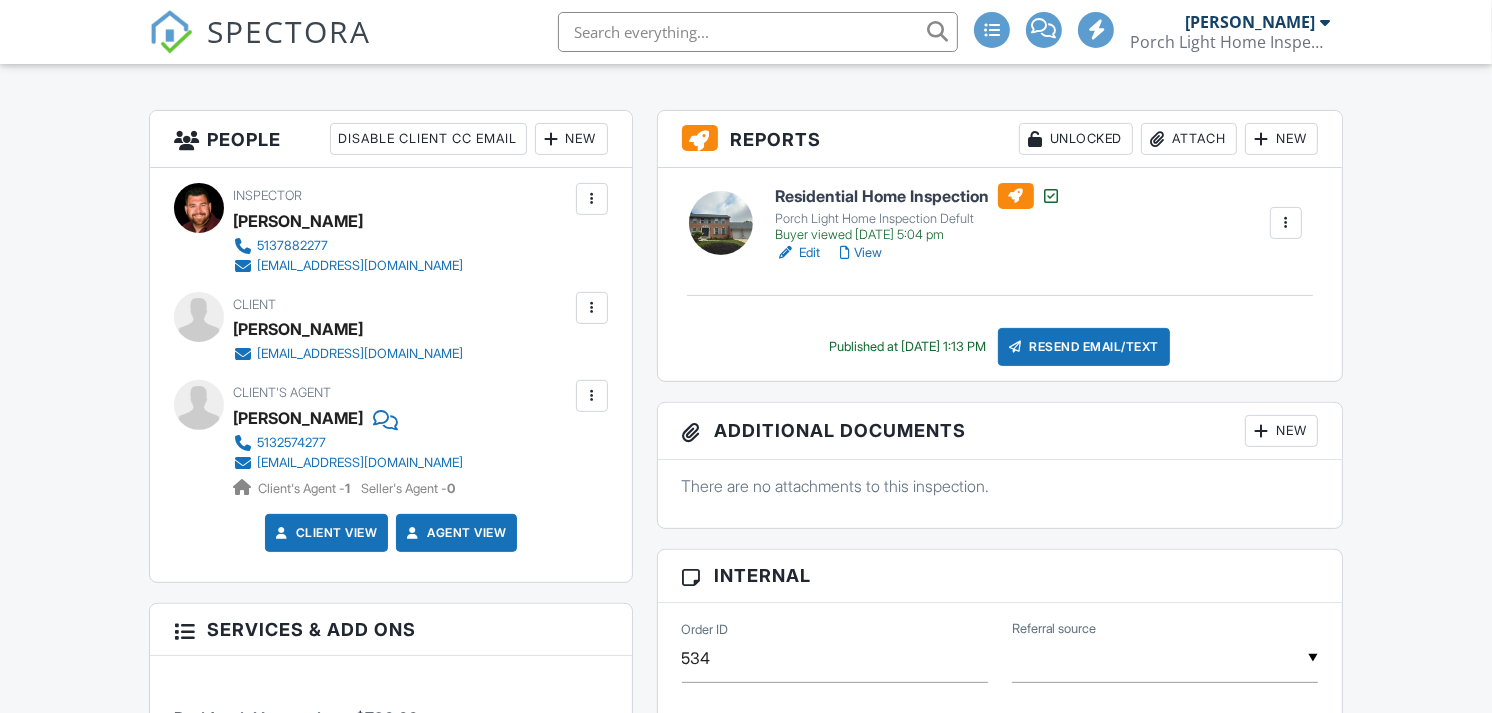 click at bounding box center [1158, 139] 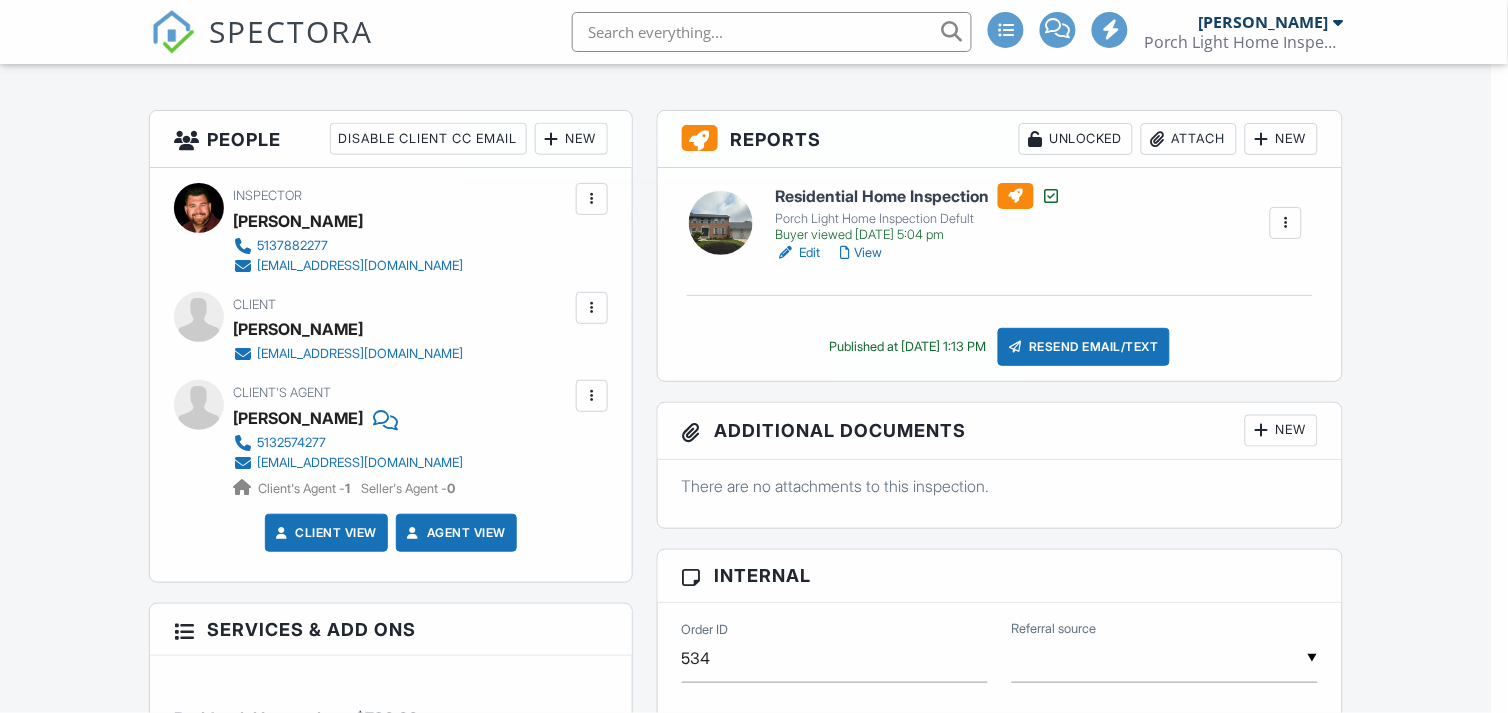scroll, scrollTop: 476, scrollLeft: 0, axis: vertical 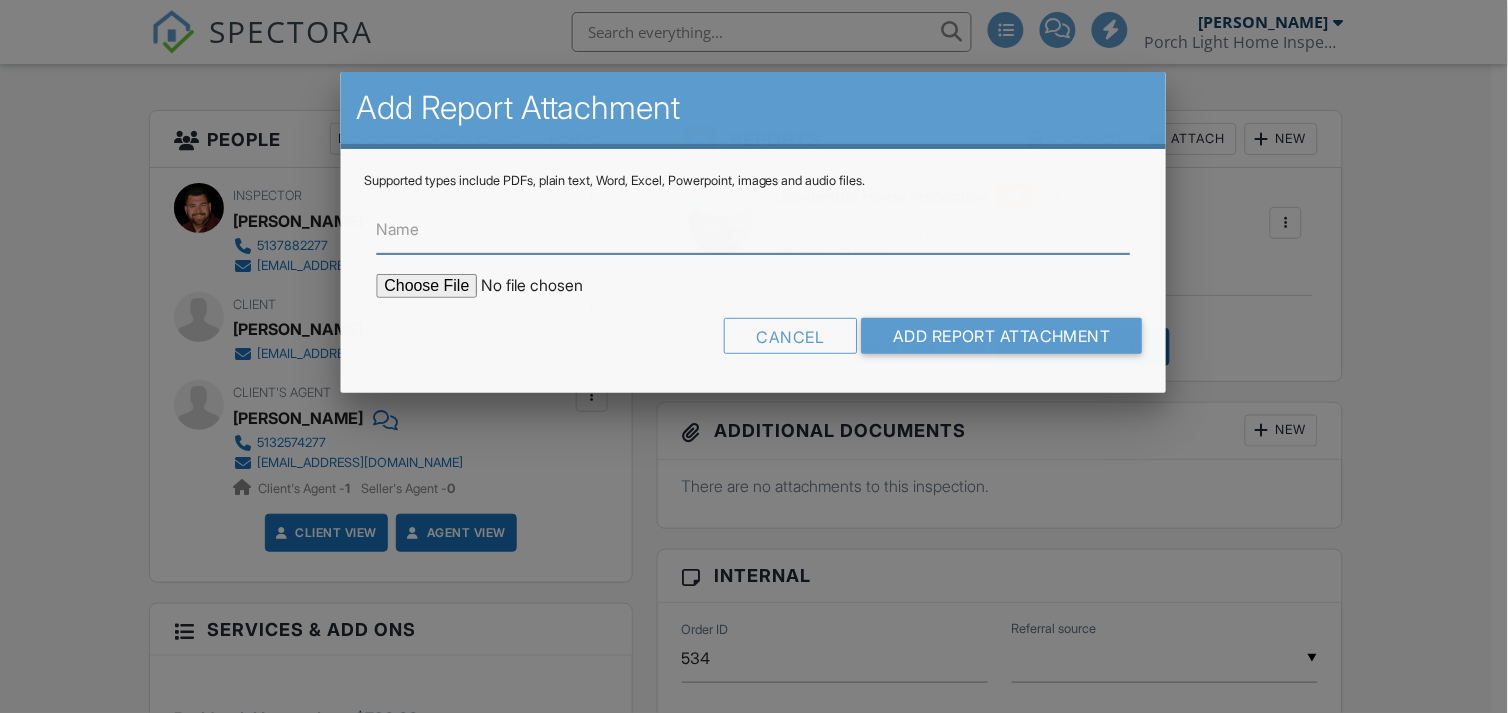 click on "Name" at bounding box center [754, 229] 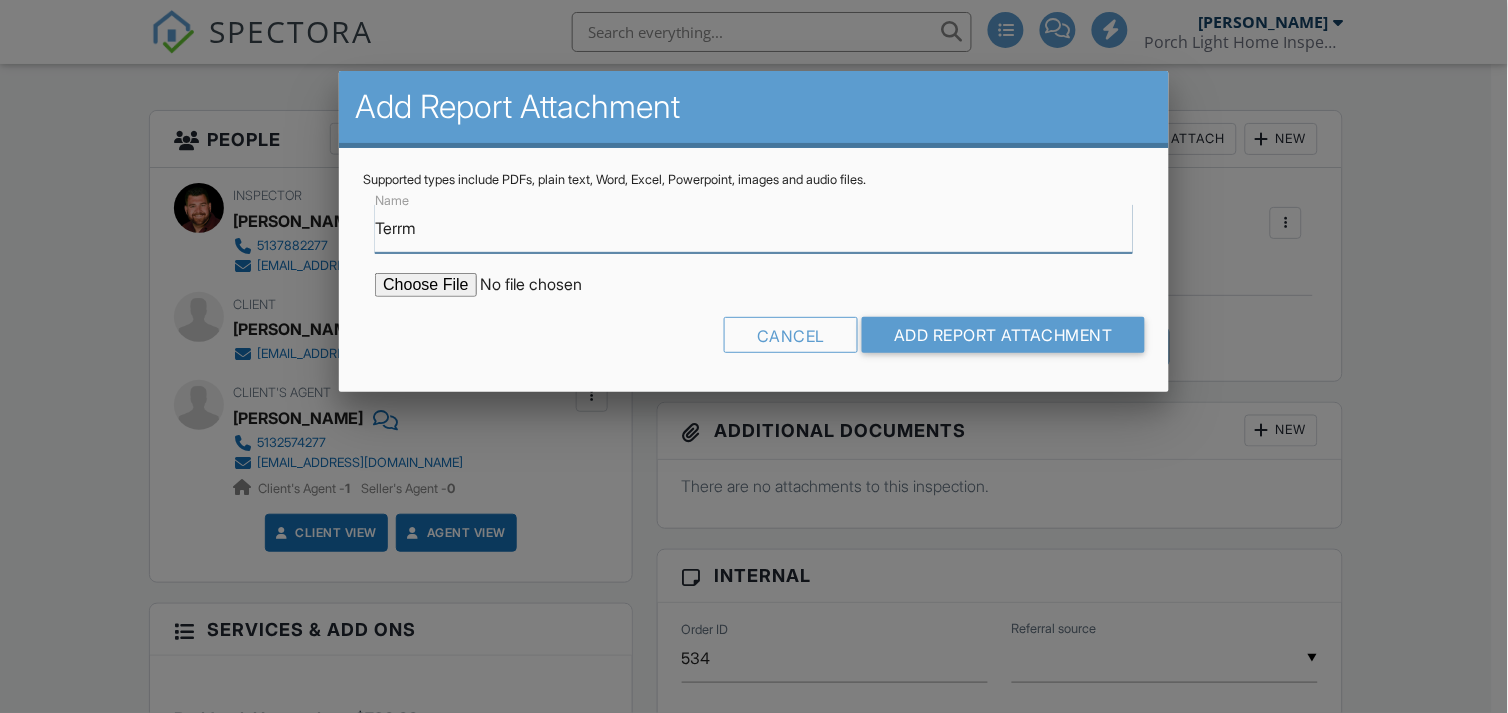 scroll, scrollTop: 0, scrollLeft: 0, axis: both 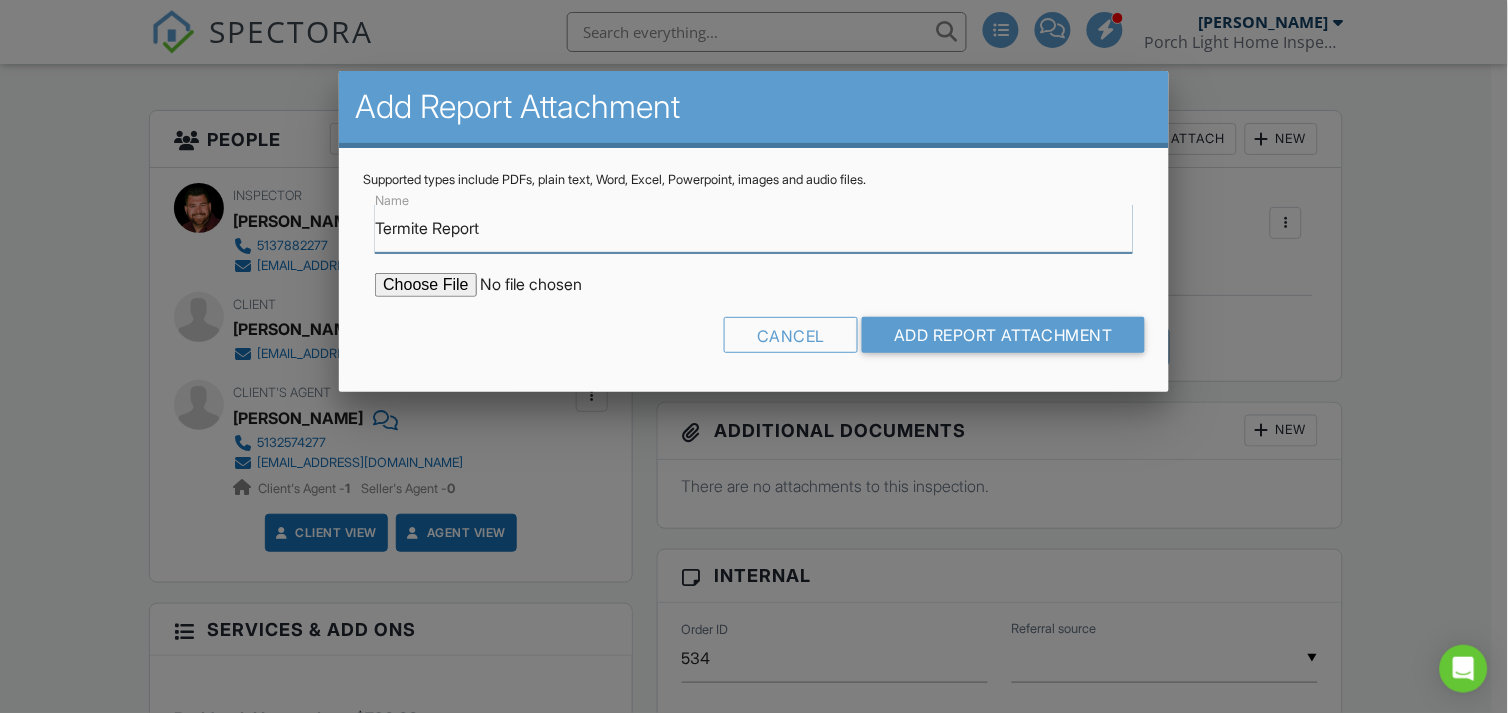 type on "Termite Report" 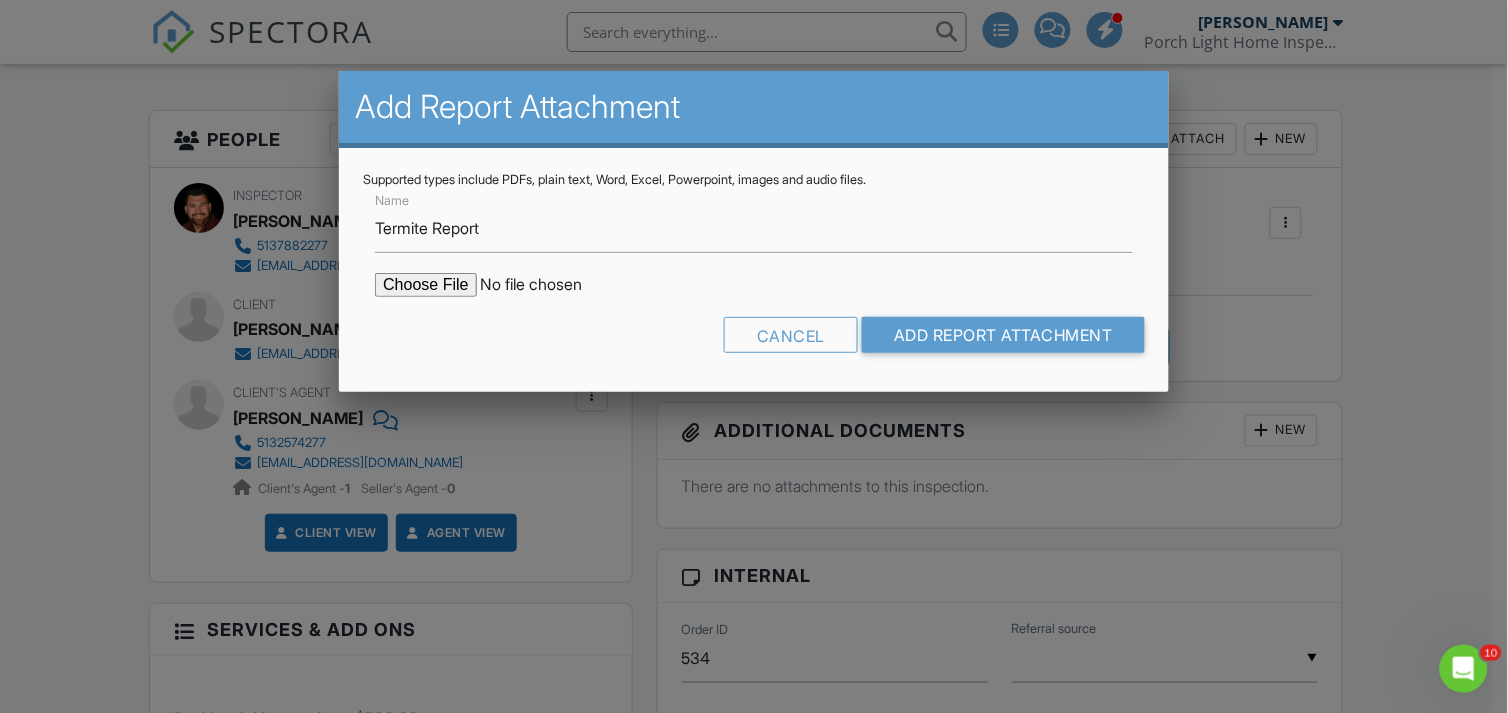 scroll, scrollTop: 0, scrollLeft: 0, axis: both 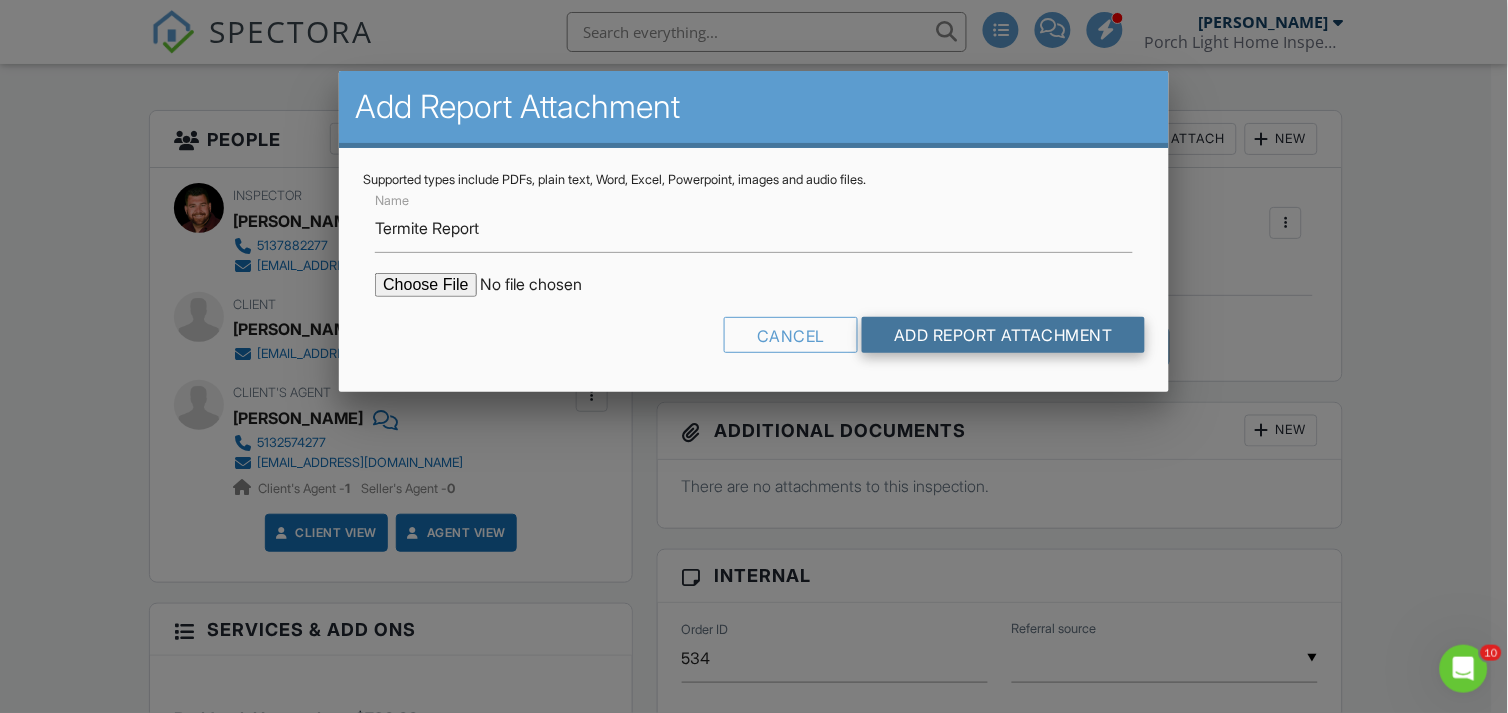 click on "Add Report Attachment" at bounding box center (1003, 335) 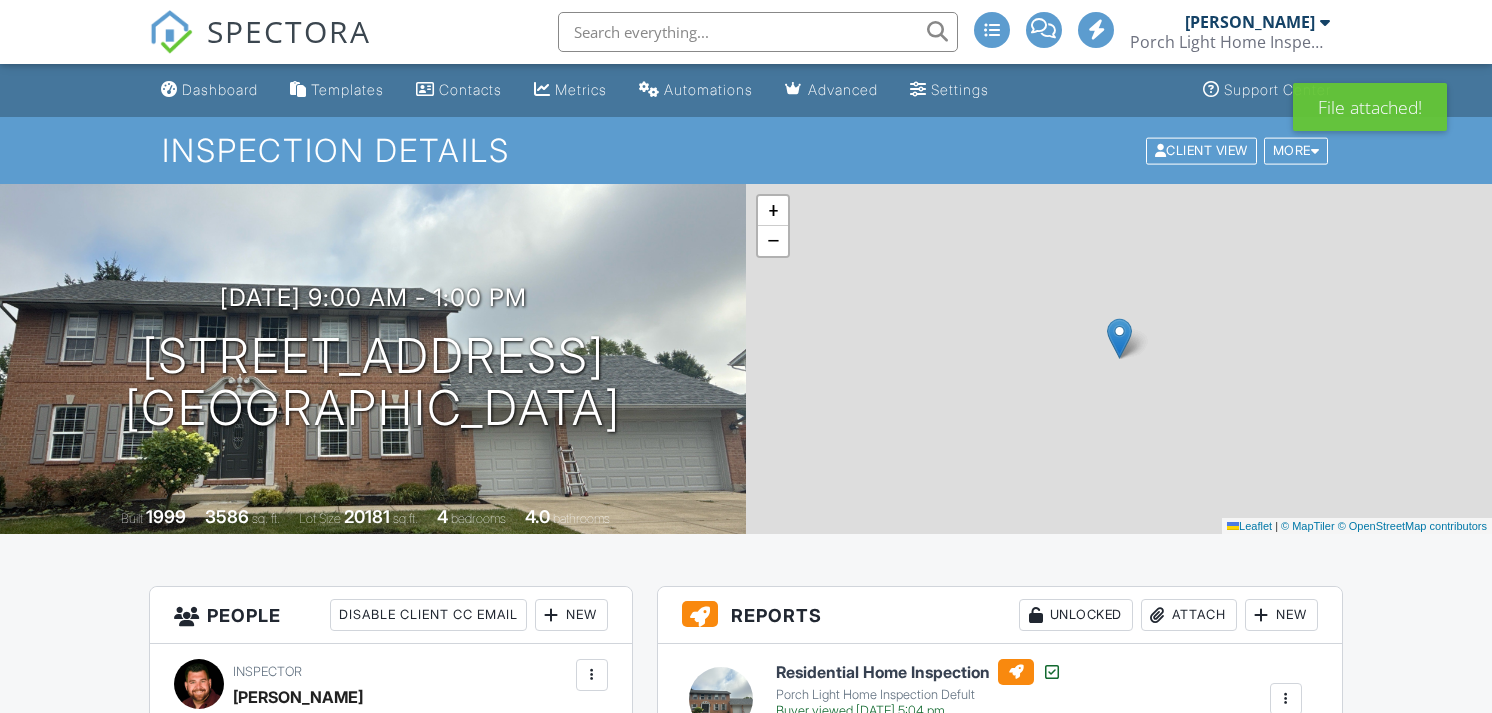 scroll, scrollTop: 0, scrollLeft: 0, axis: both 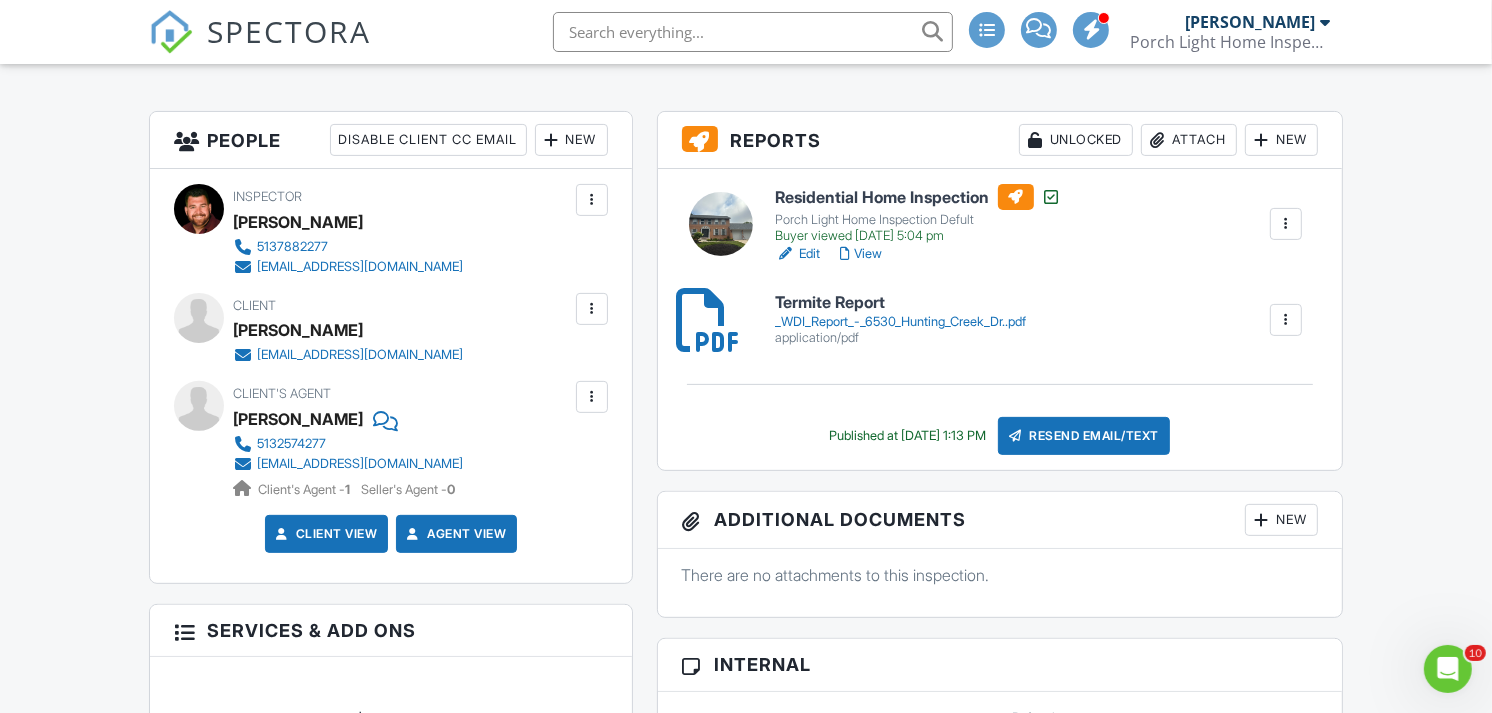 click on "Attach" at bounding box center (1189, 140) 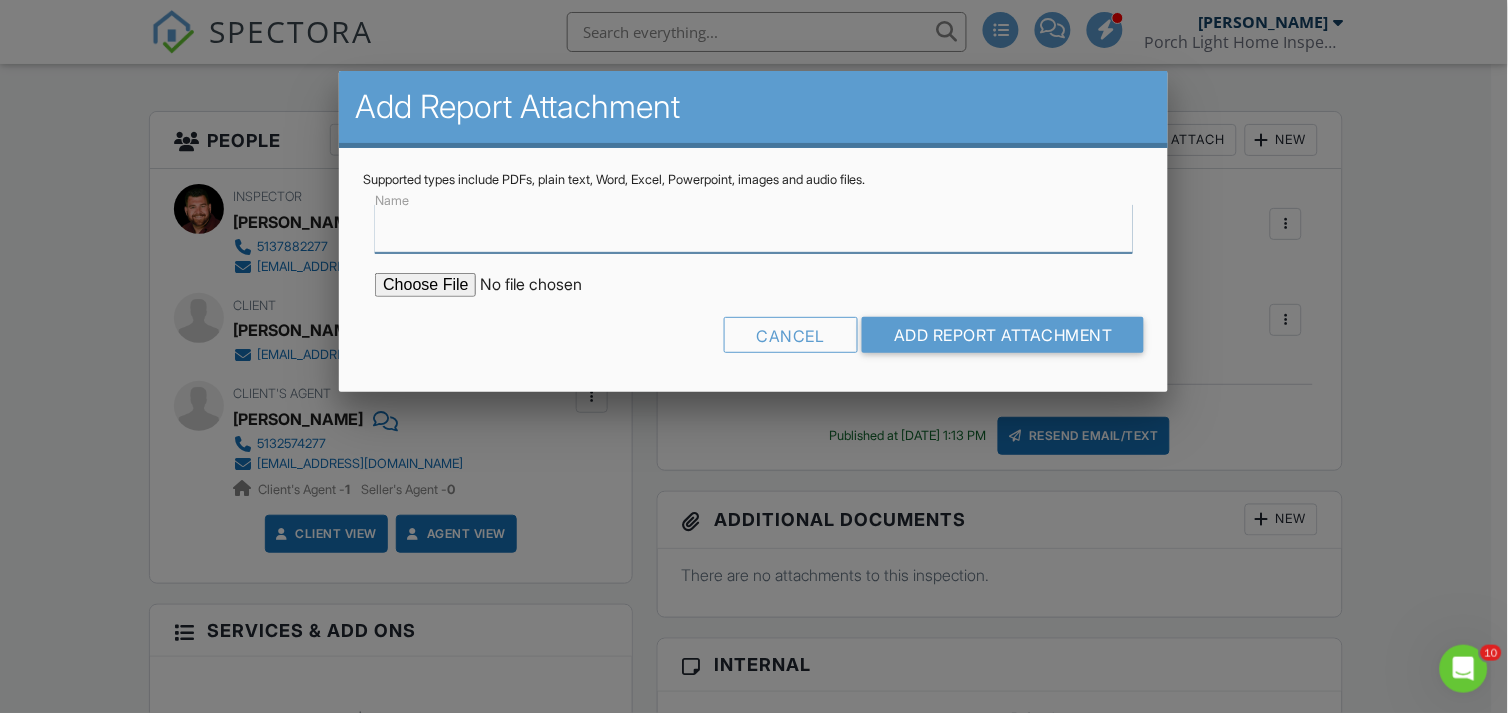 click on "Name" at bounding box center [753, 228] 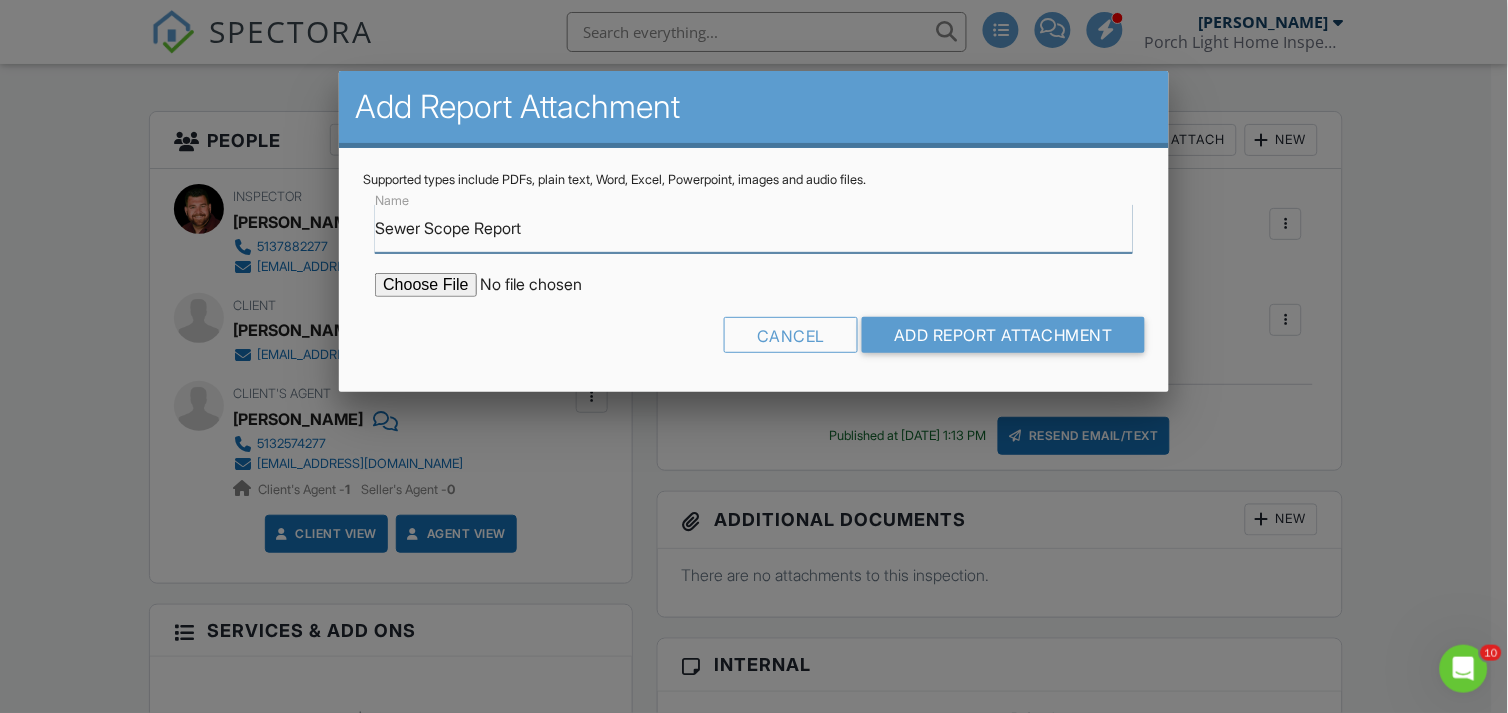 type on "Sewer Scope Report" 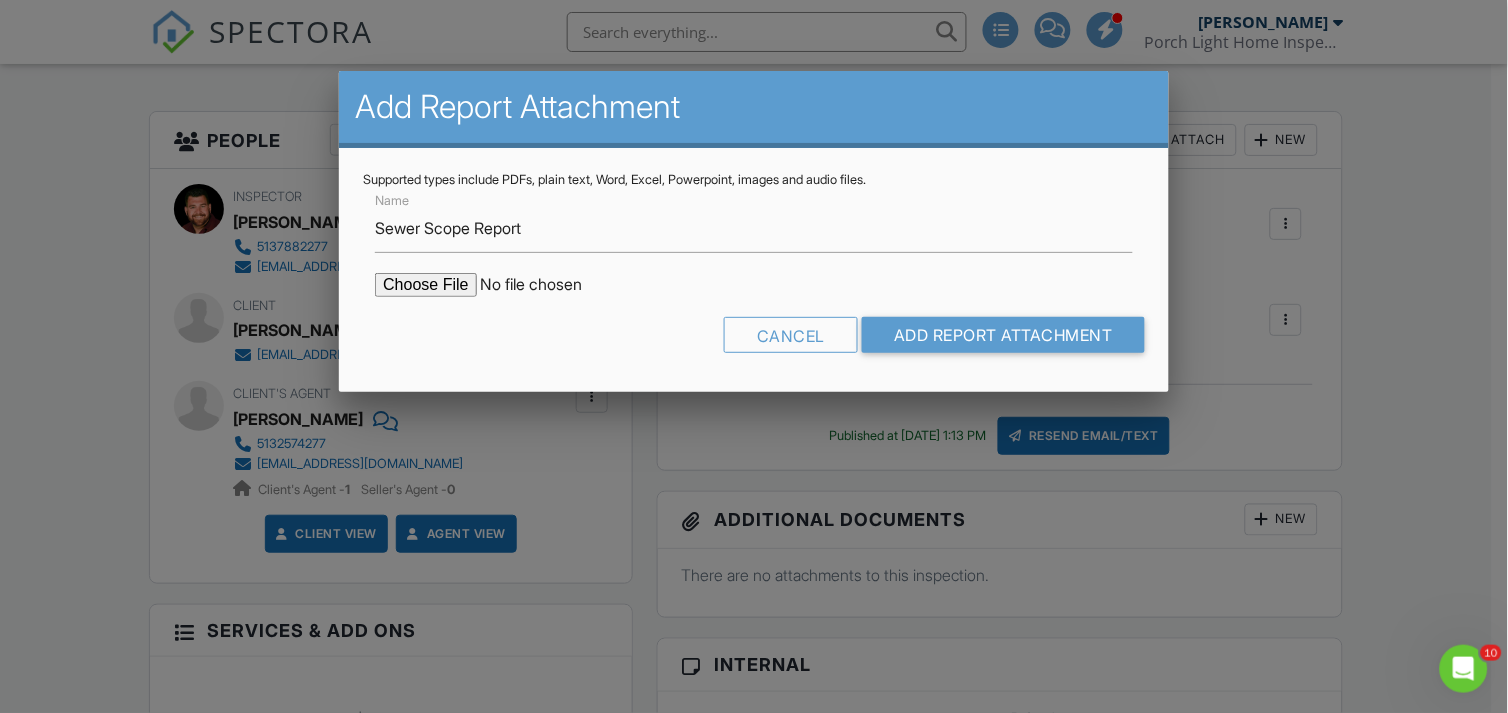 click at bounding box center [545, 285] 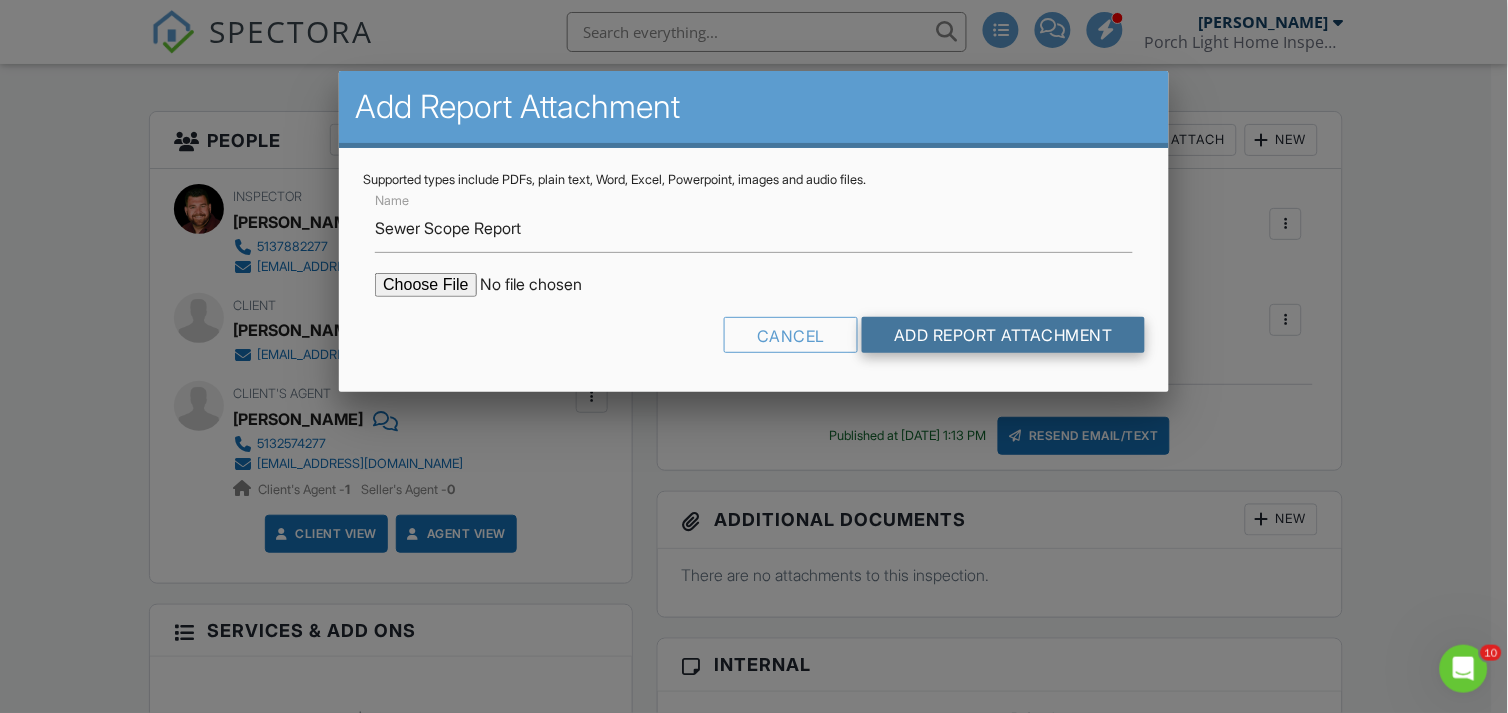 click on "Add Report Attachment" at bounding box center (1003, 335) 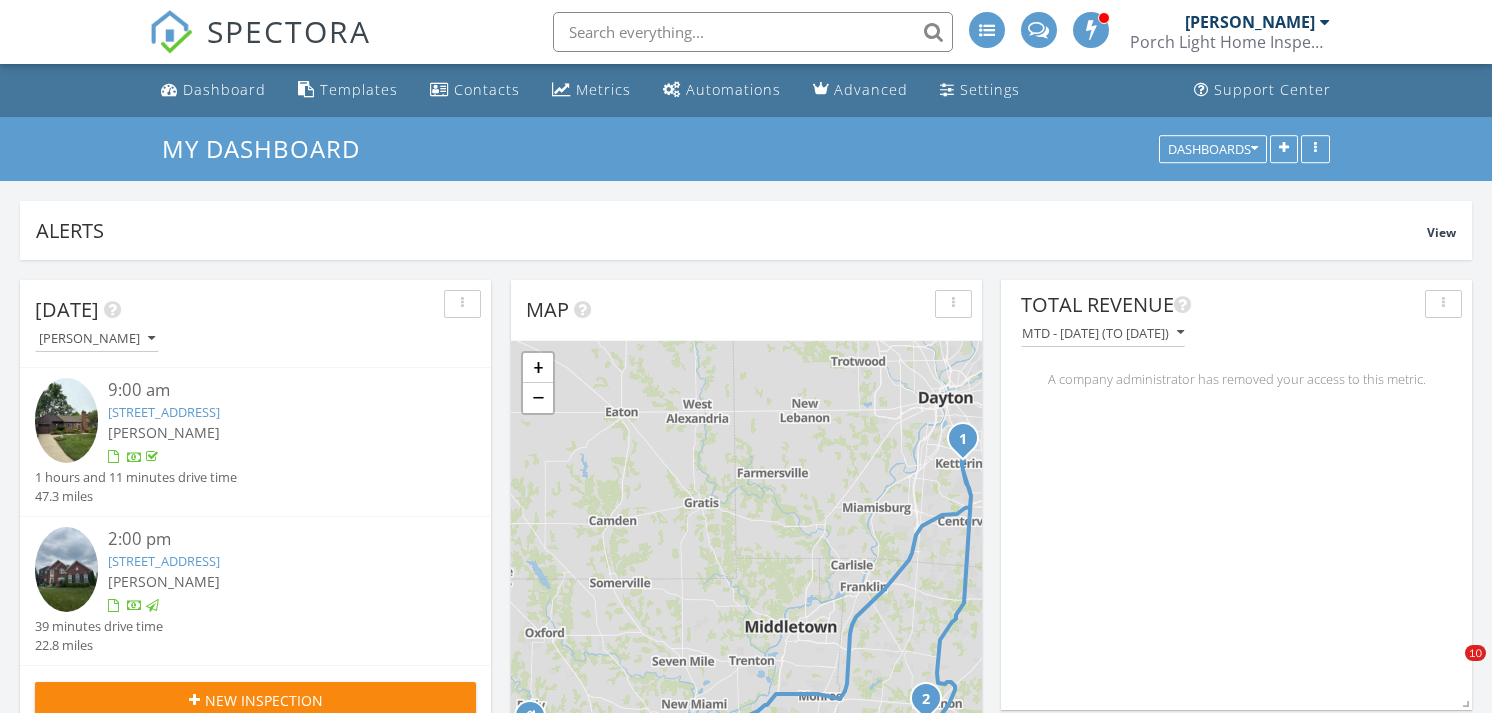 scroll, scrollTop: 0, scrollLeft: 0, axis: both 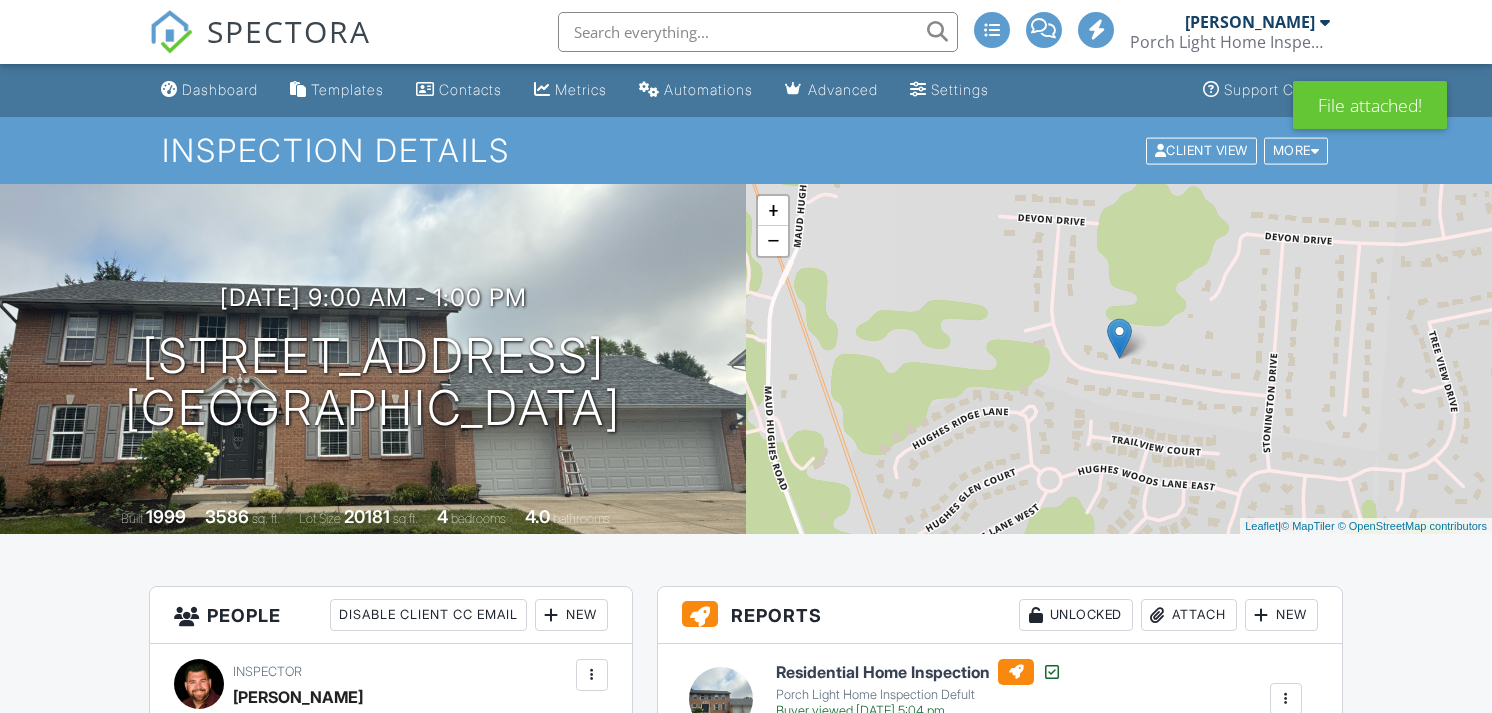 click on "Resend Email/Text" at bounding box center [1084, 999] 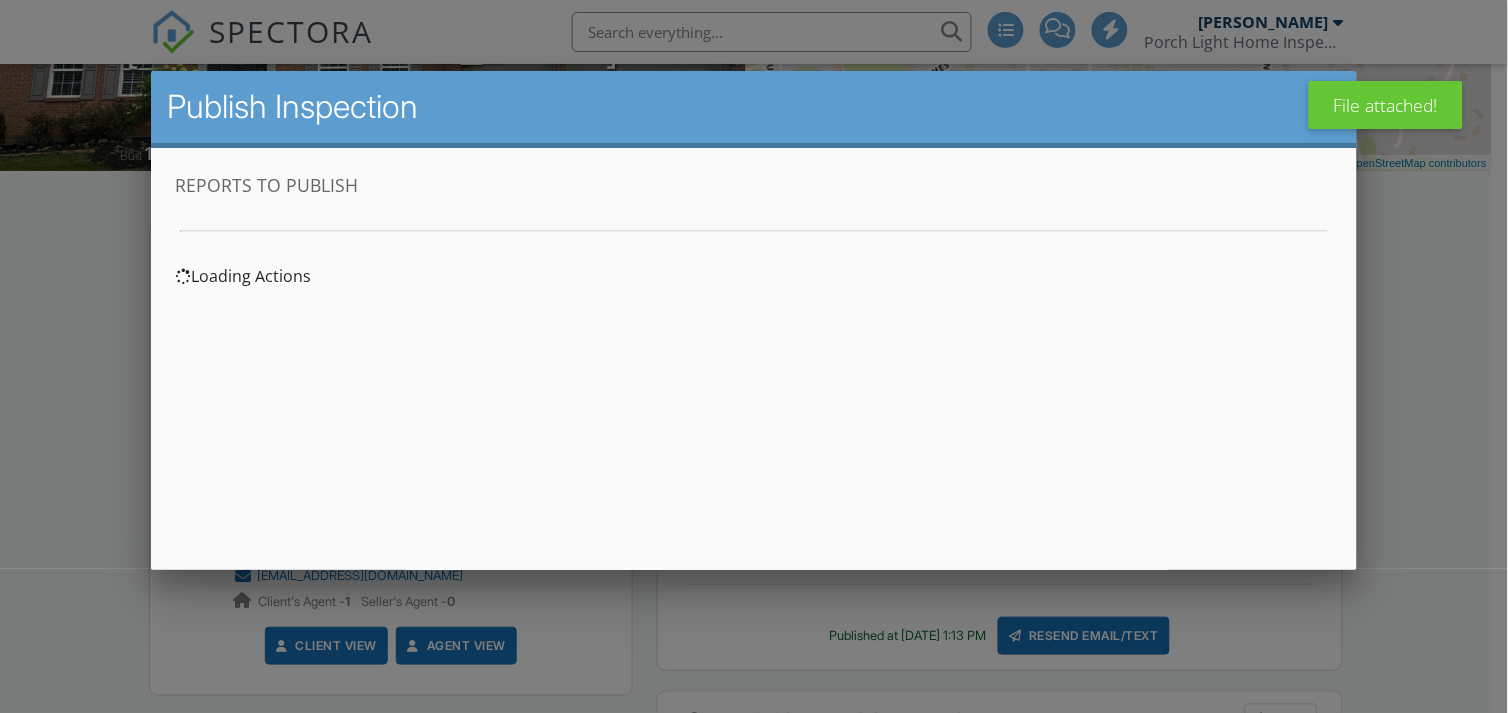 scroll, scrollTop: 0, scrollLeft: 0, axis: both 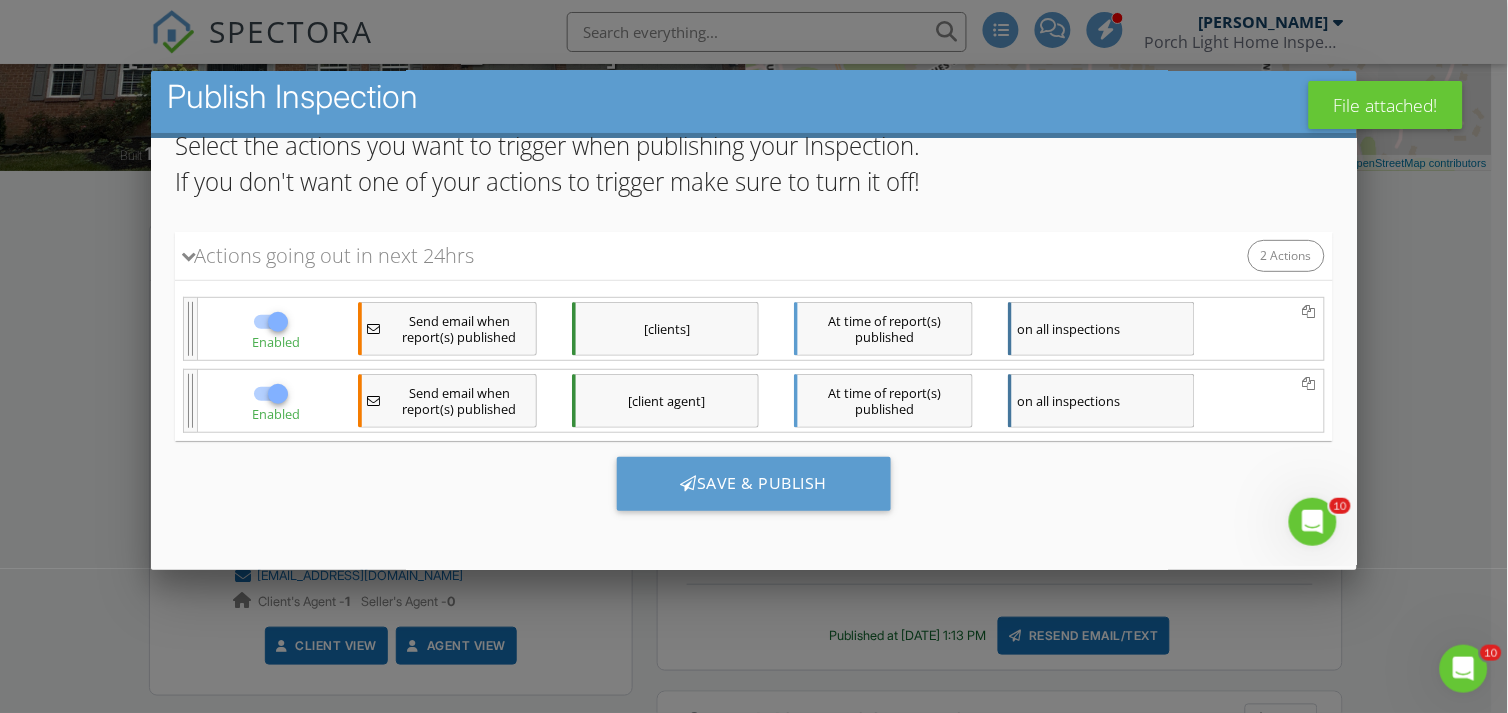 drag, startPoint x: 1329, startPoint y: 259, endPoint x: 1498, endPoint y: 582, distance: 364.5408 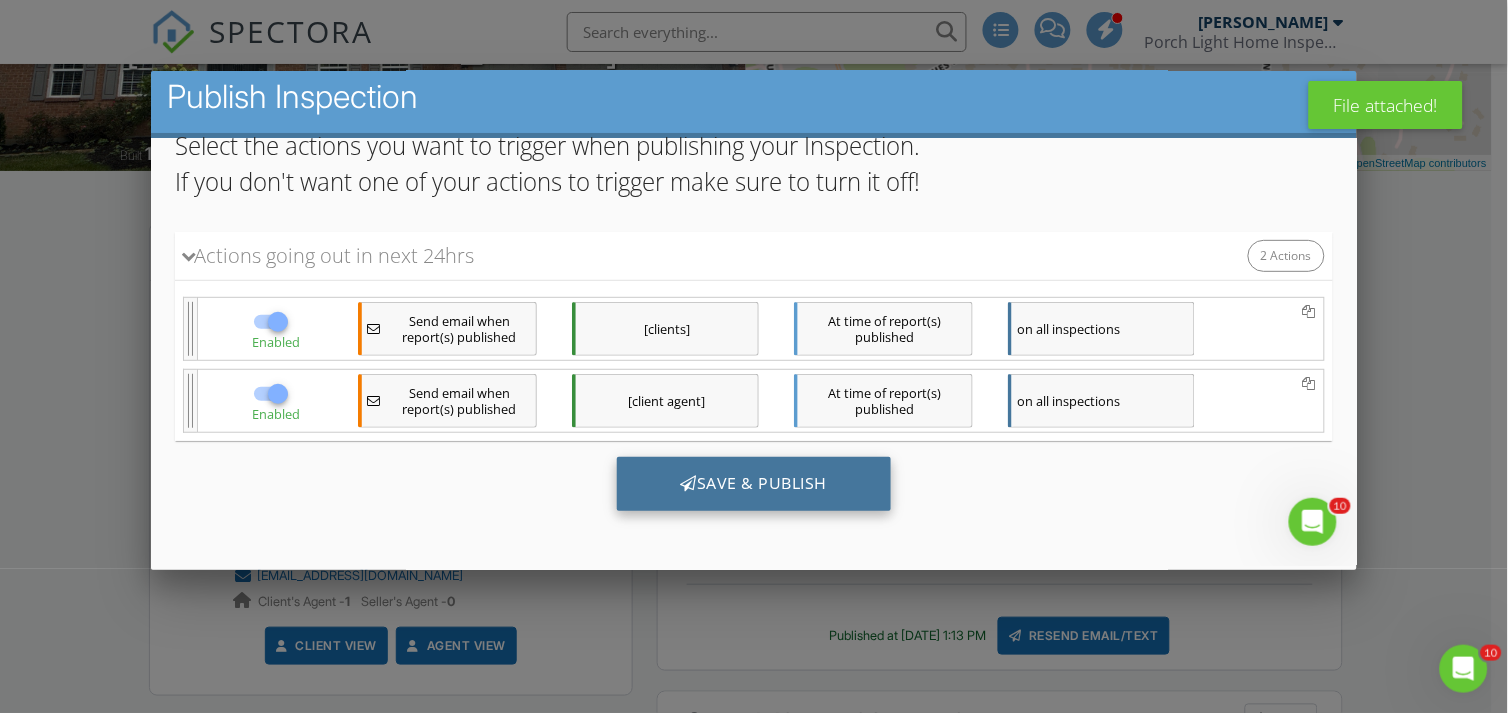 click on "Save & Publish" at bounding box center (753, 484) 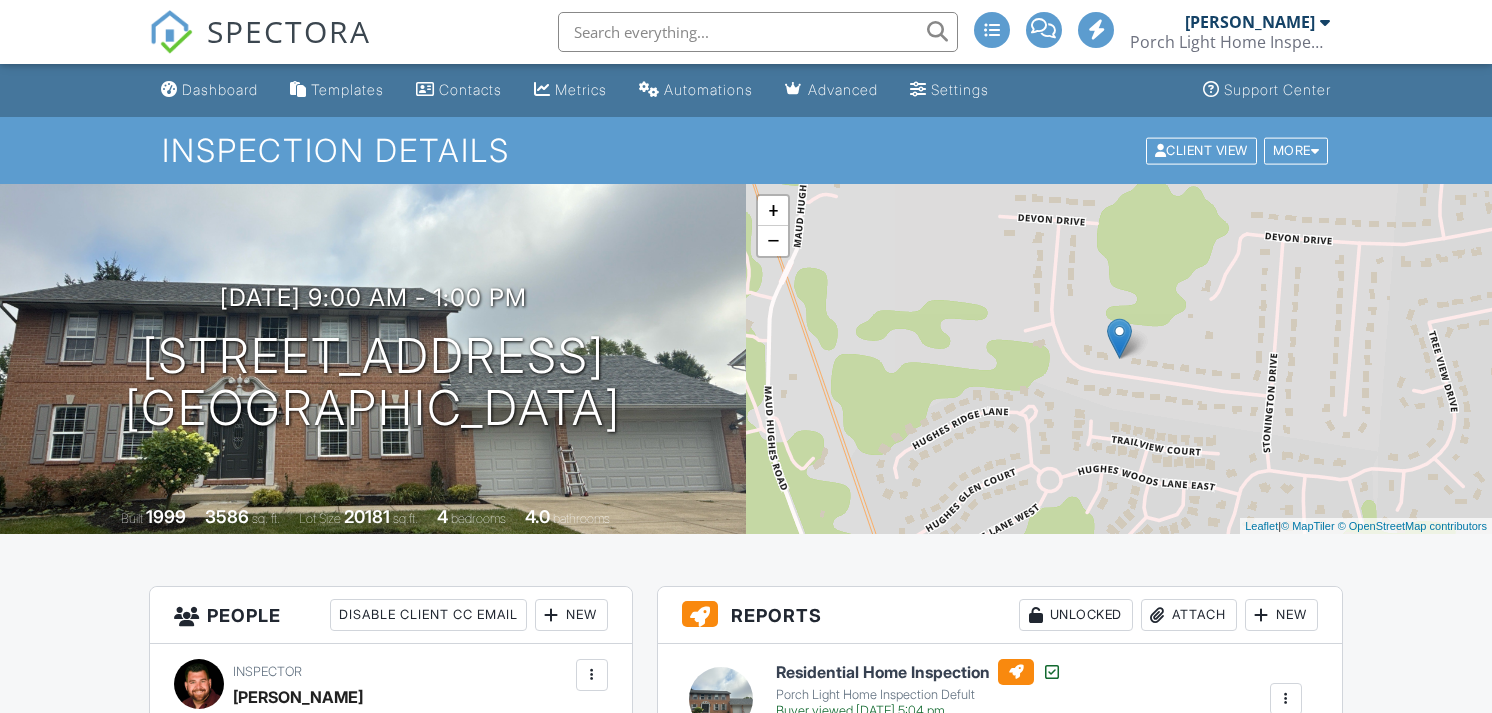 scroll, scrollTop: 0, scrollLeft: 0, axis: both 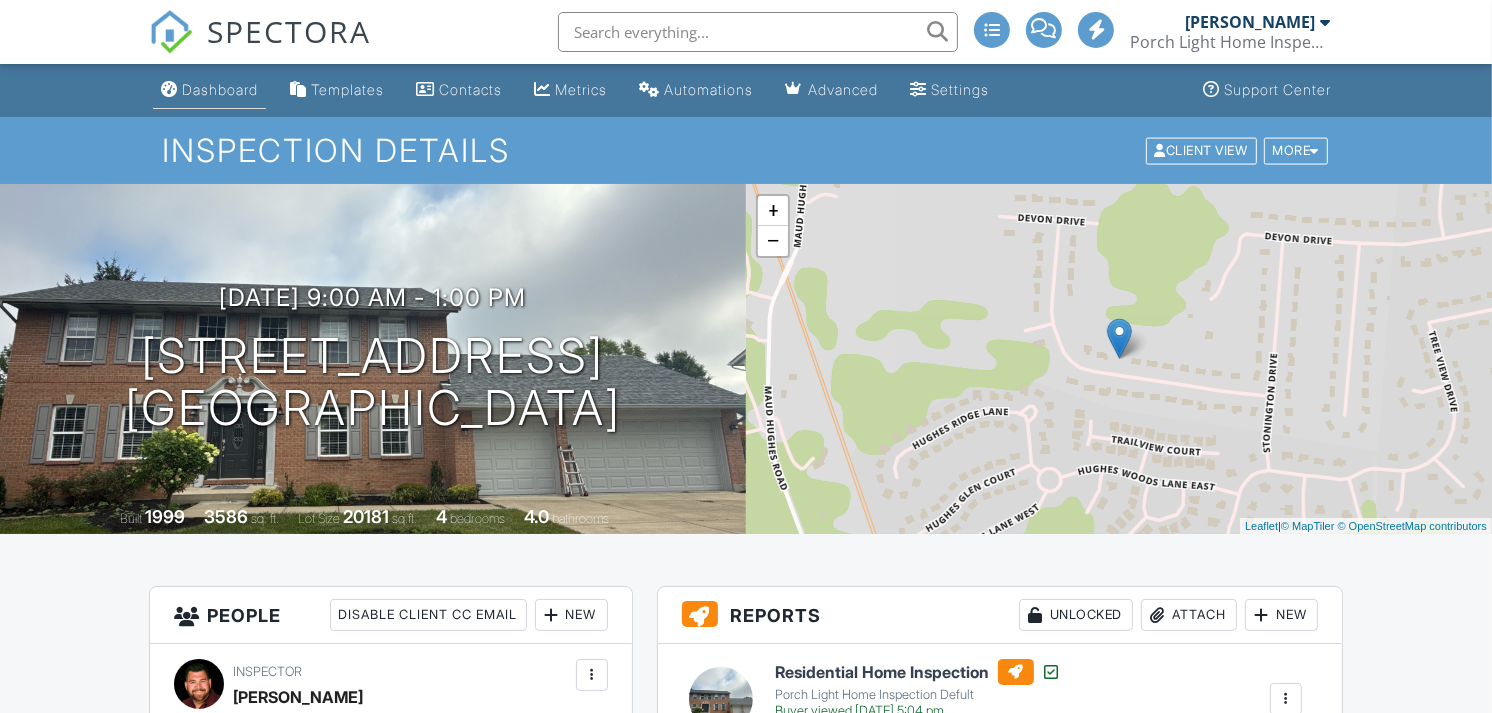 click on "Dashboard" at bounding box center (209, 90) 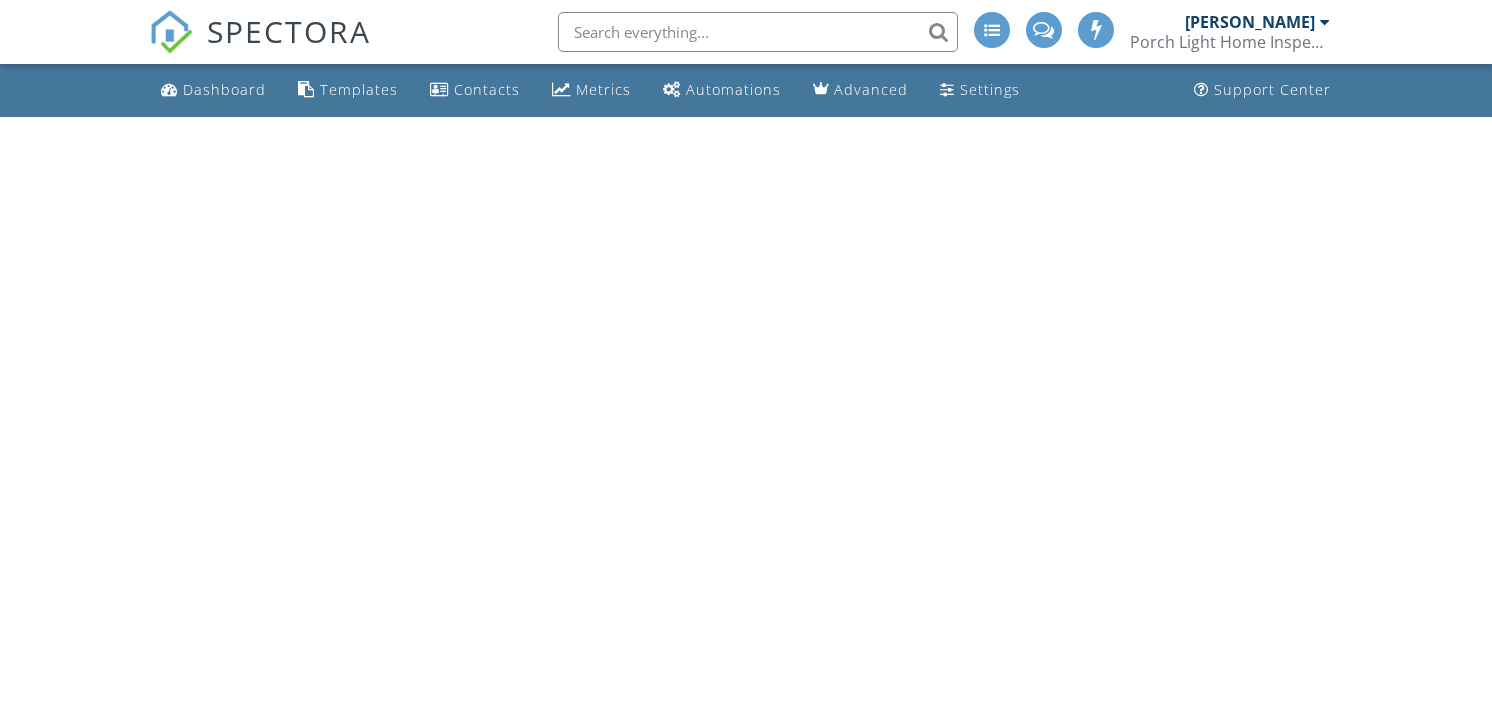 scroll, scrollTop: 0, scrollLeft: 0, axis: both 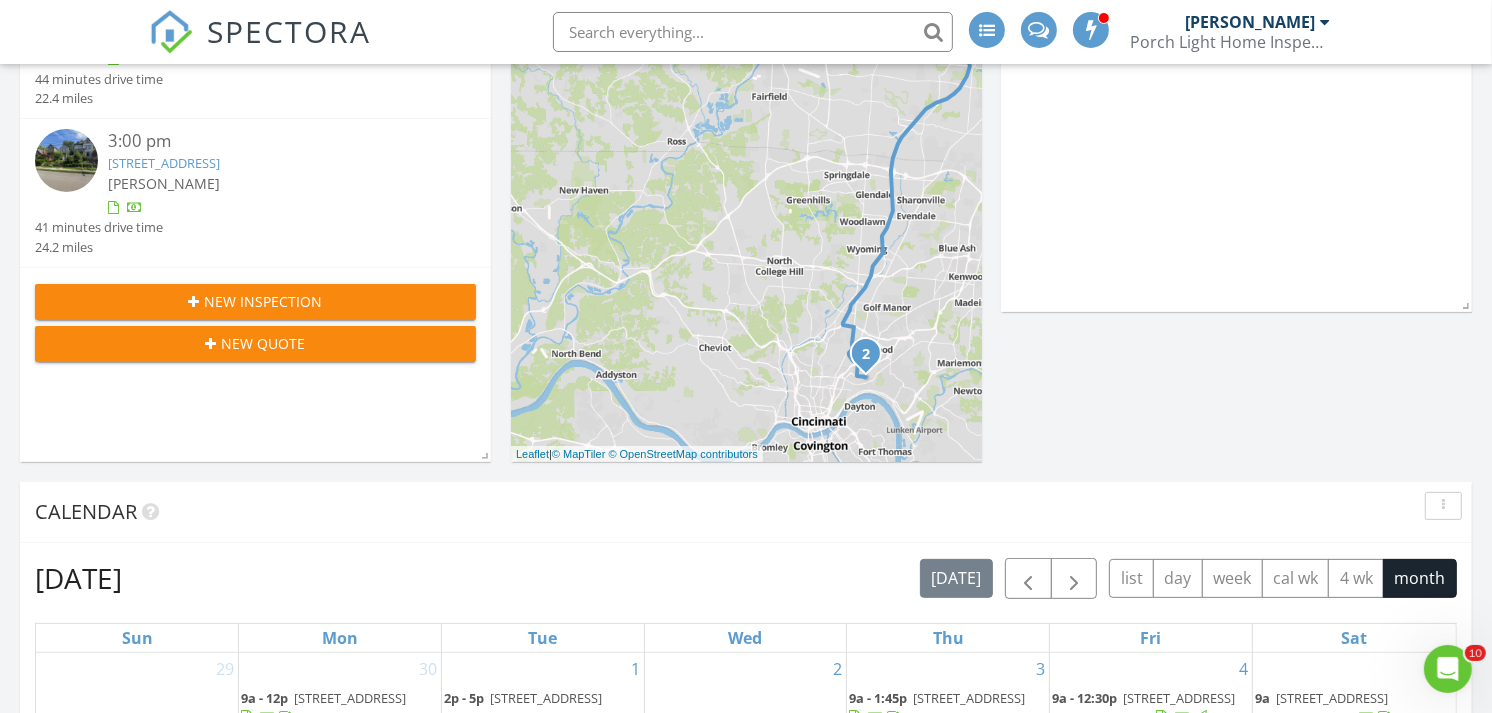 click on "1930 Fairfax Ave, Cincinnati, OH 45207" at bounding box center [164, 163] 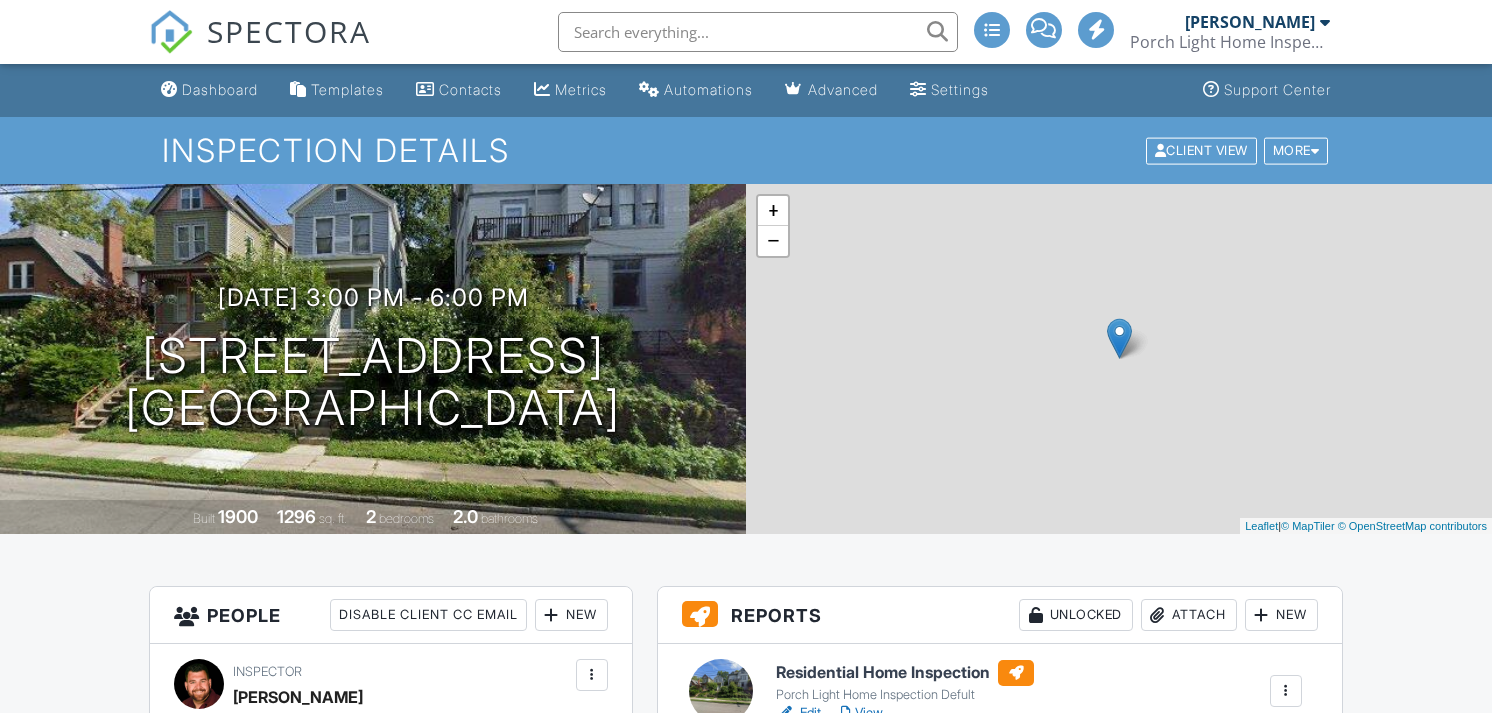 scroll, scrollTop: 0, scrollLeft: 0, axis: both 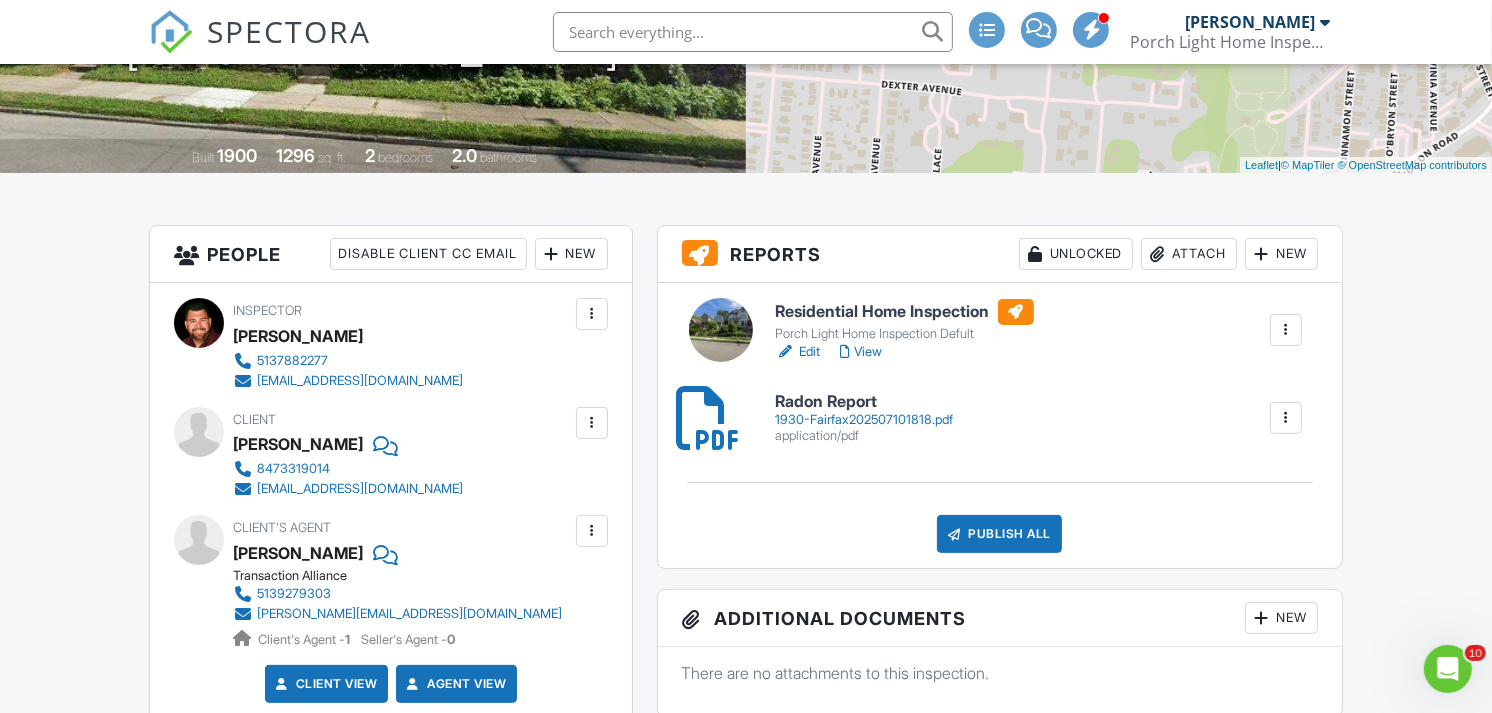 click on "Attach" at bounding box center [1189, 254] 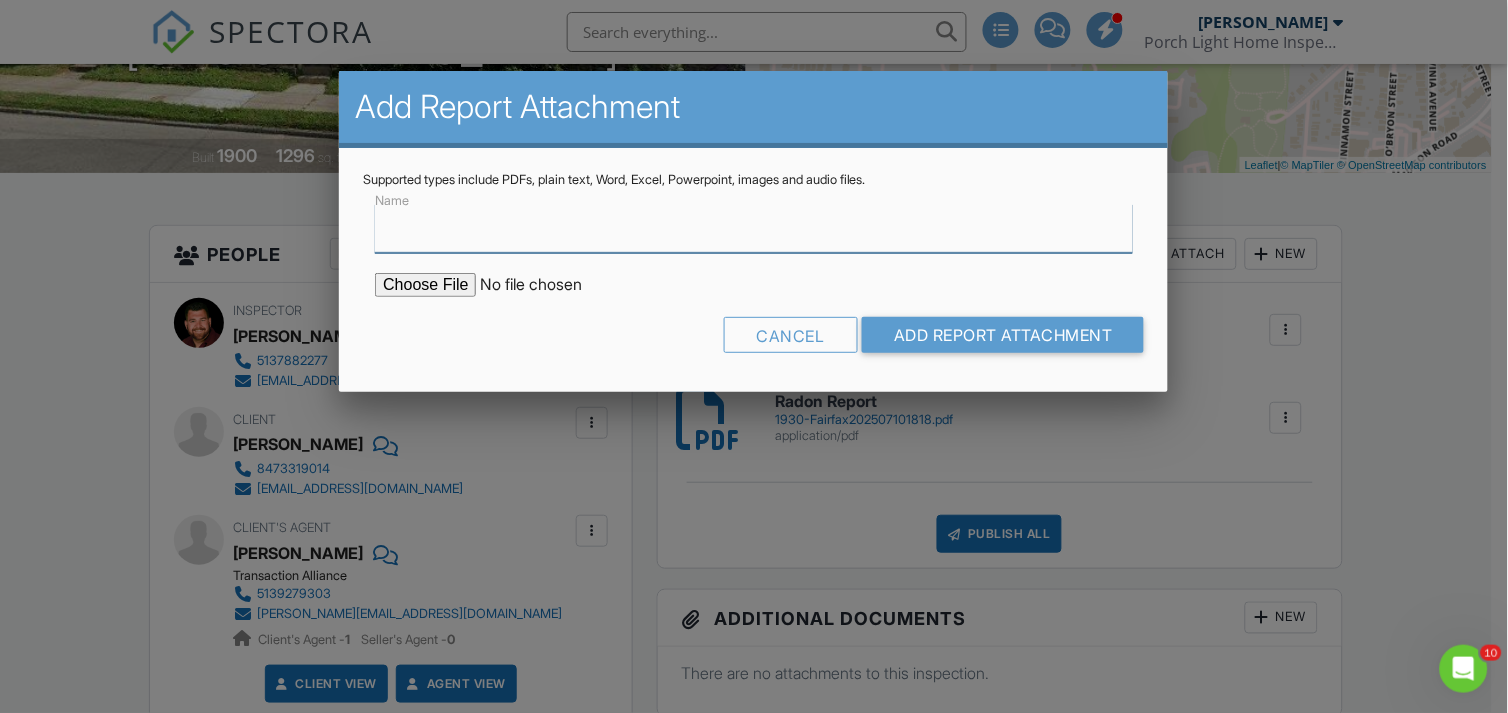 click on "Name" at bounding box center [753, 228] 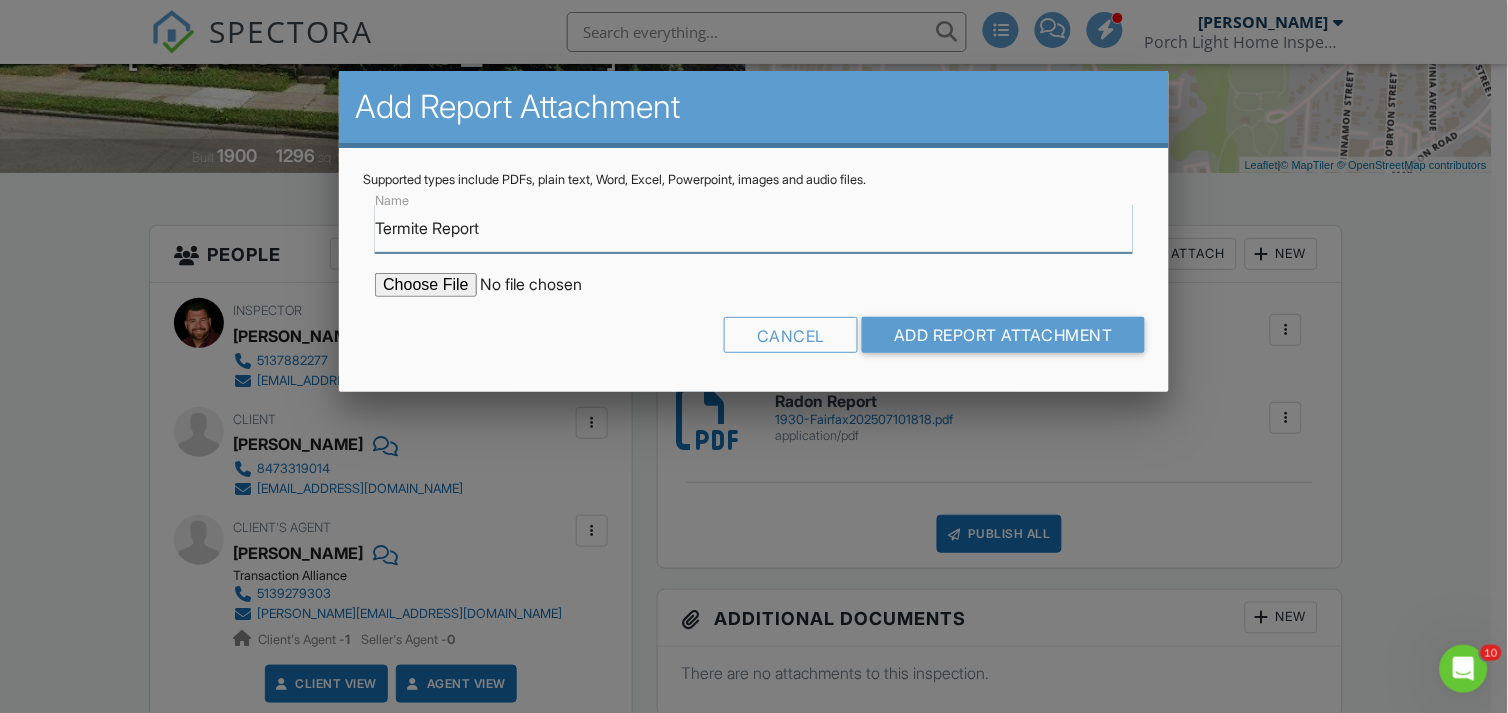 type on "Termite Report" 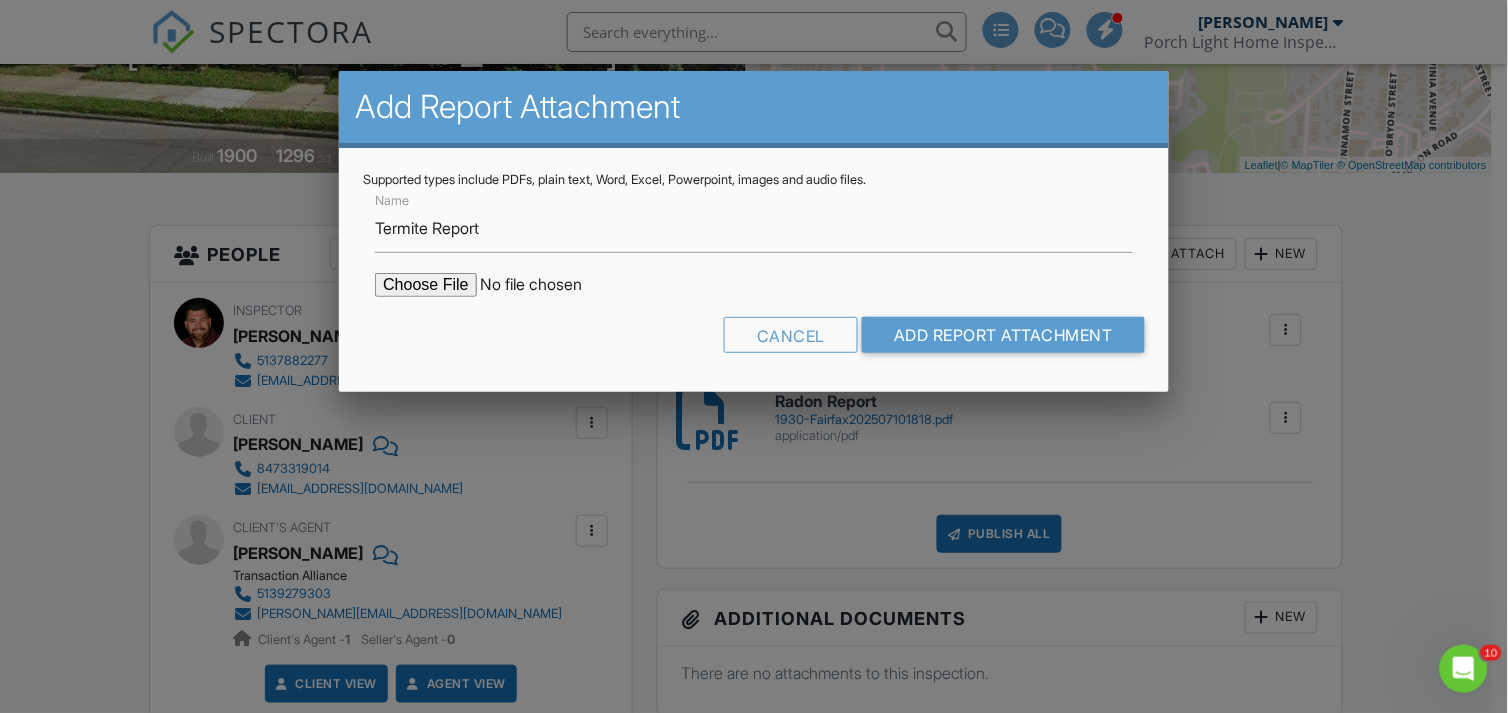 click at bounding box center (545, 285) 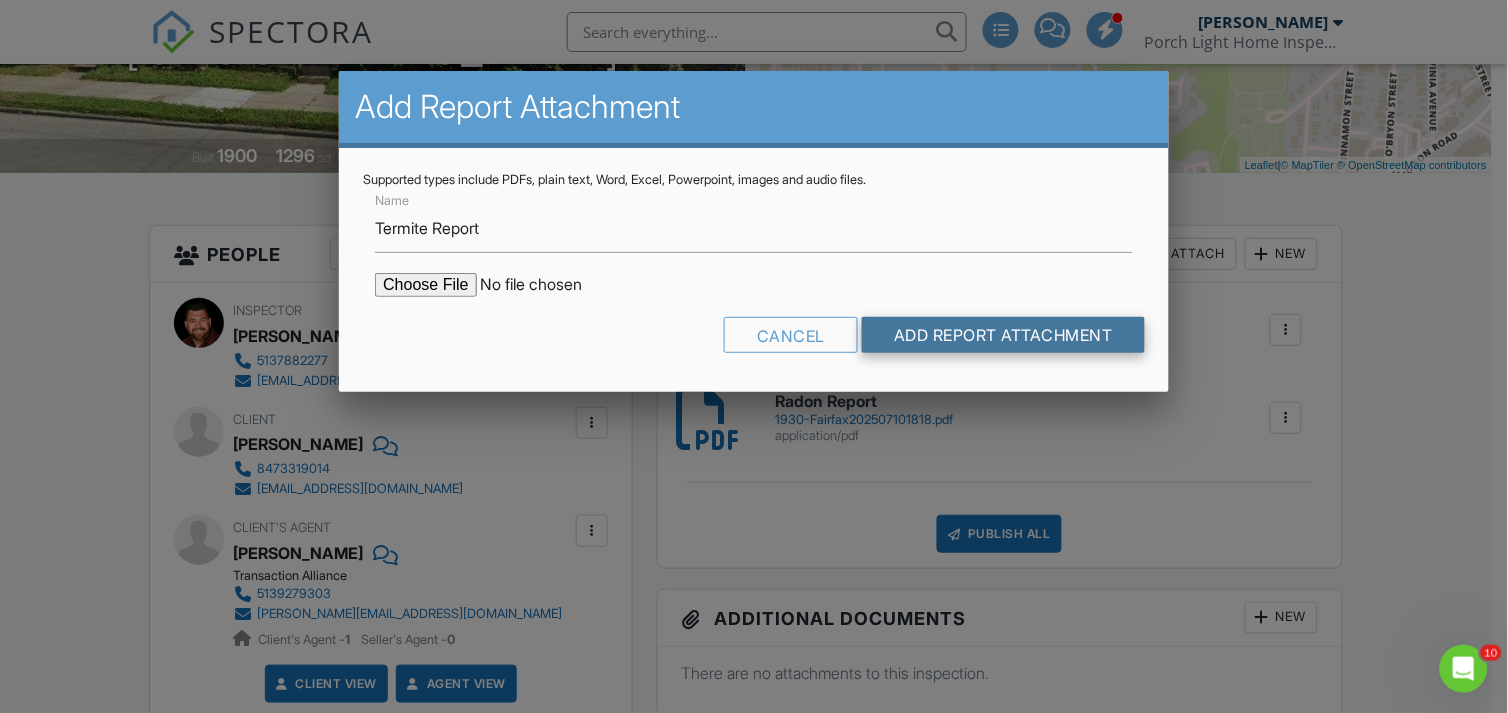 click on "Add Report Attachment" at bounding box center [1003, 335] 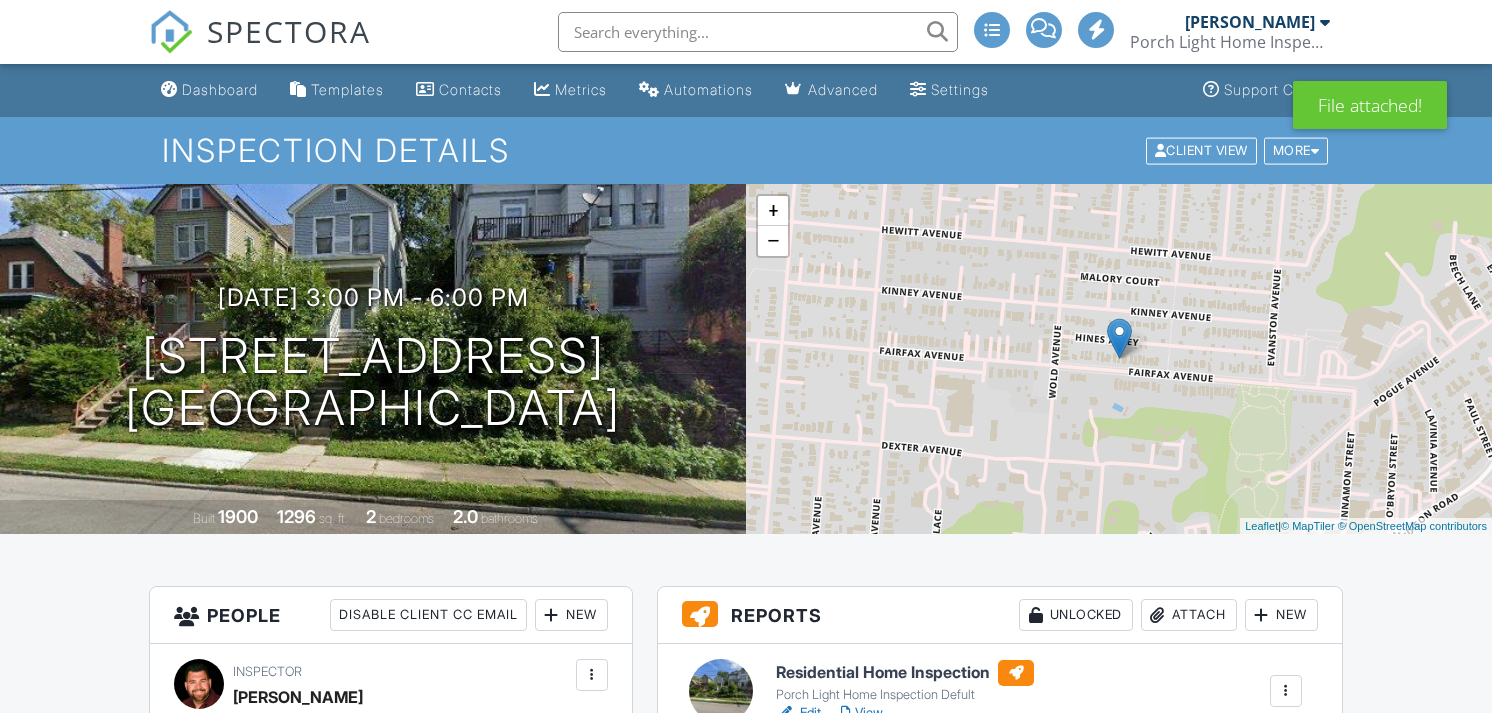 scroll, scrollTop: 0, scrollLeft: 0, axis: both 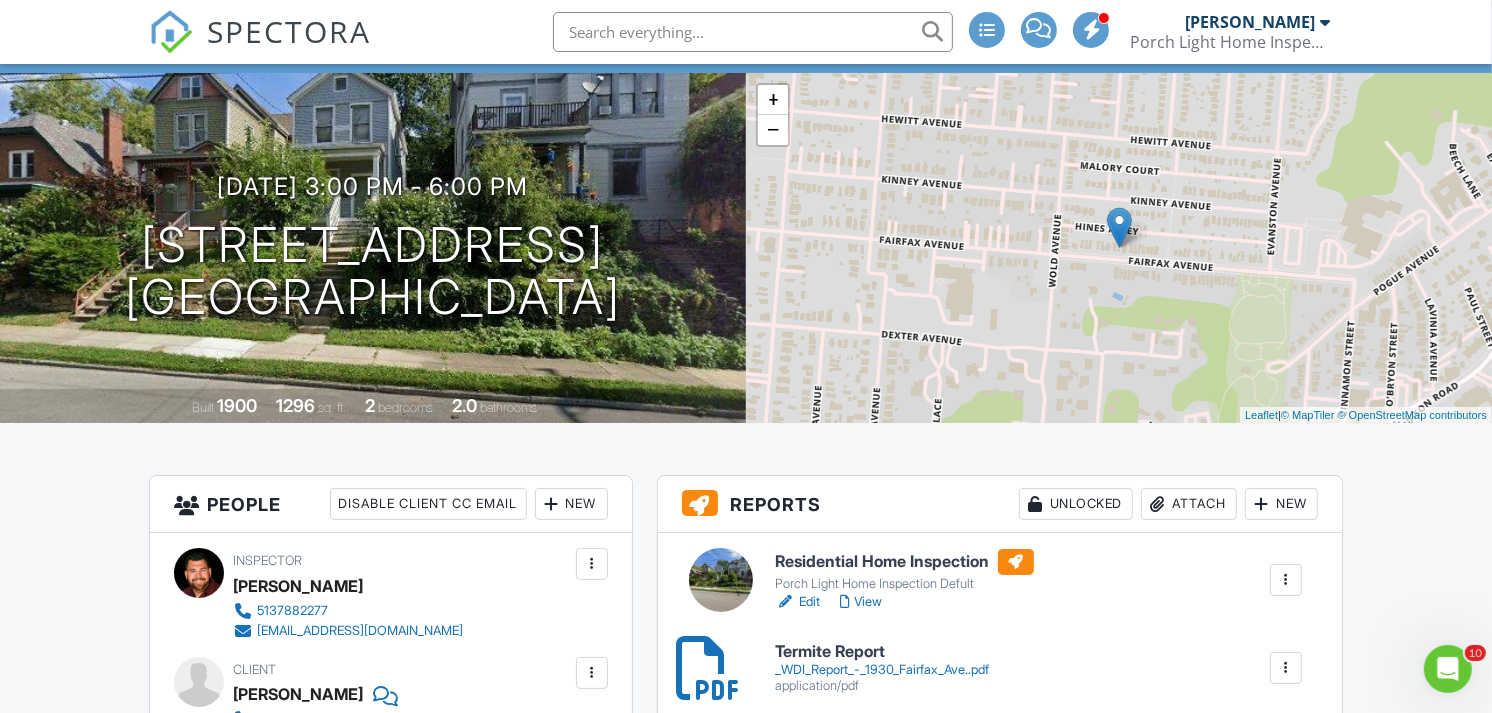 click on "Reports
Unlocked
Attach
New" at bounding box center [1000, 504] 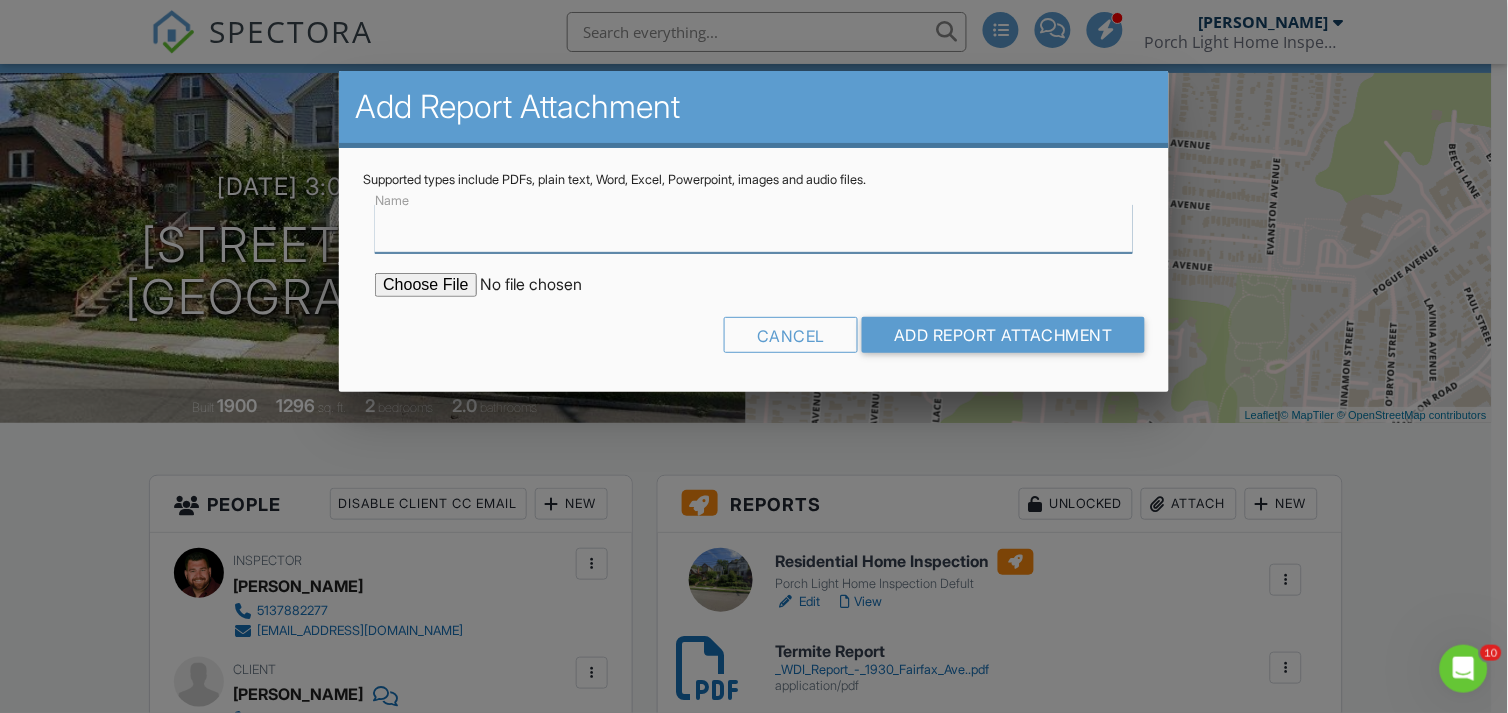 click on "Name" at bounding box center (753, 228) 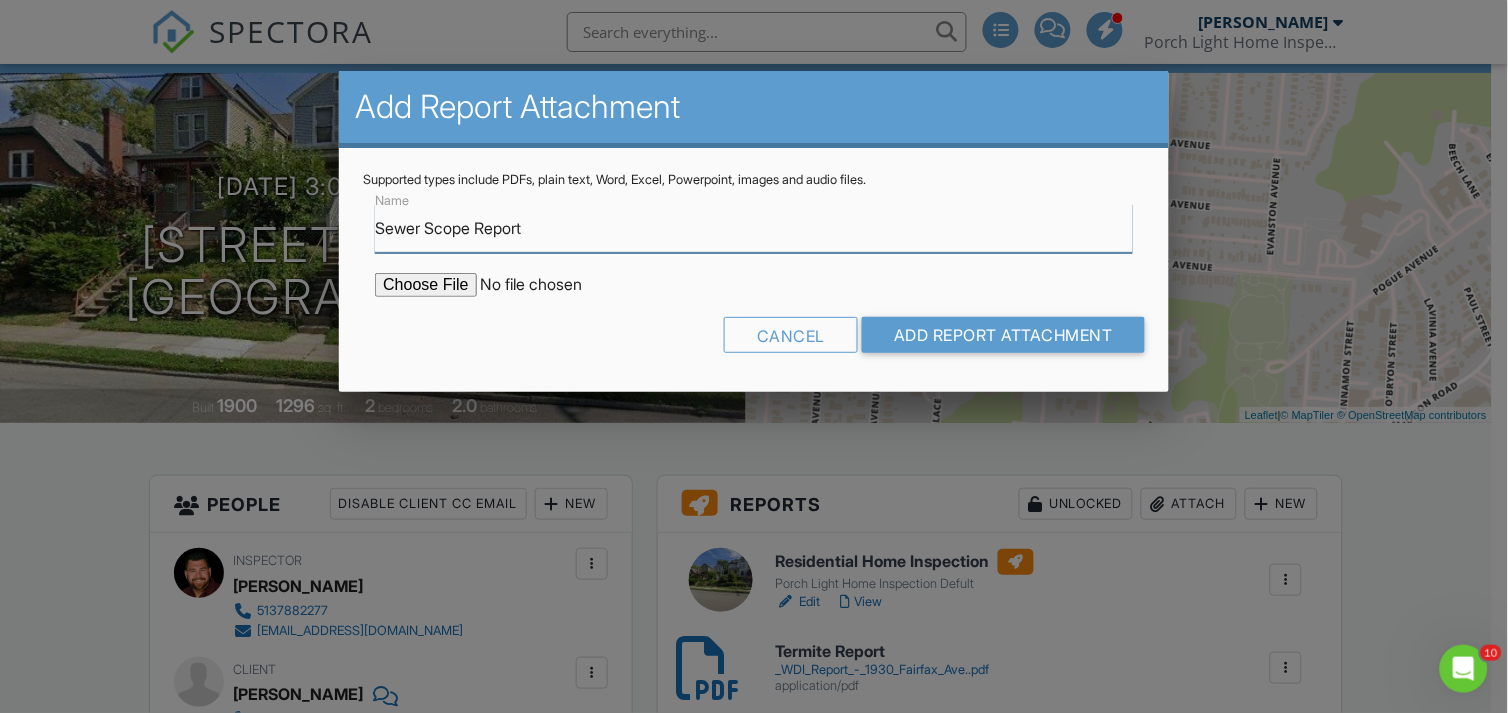 type on "Sewer Scope Report" 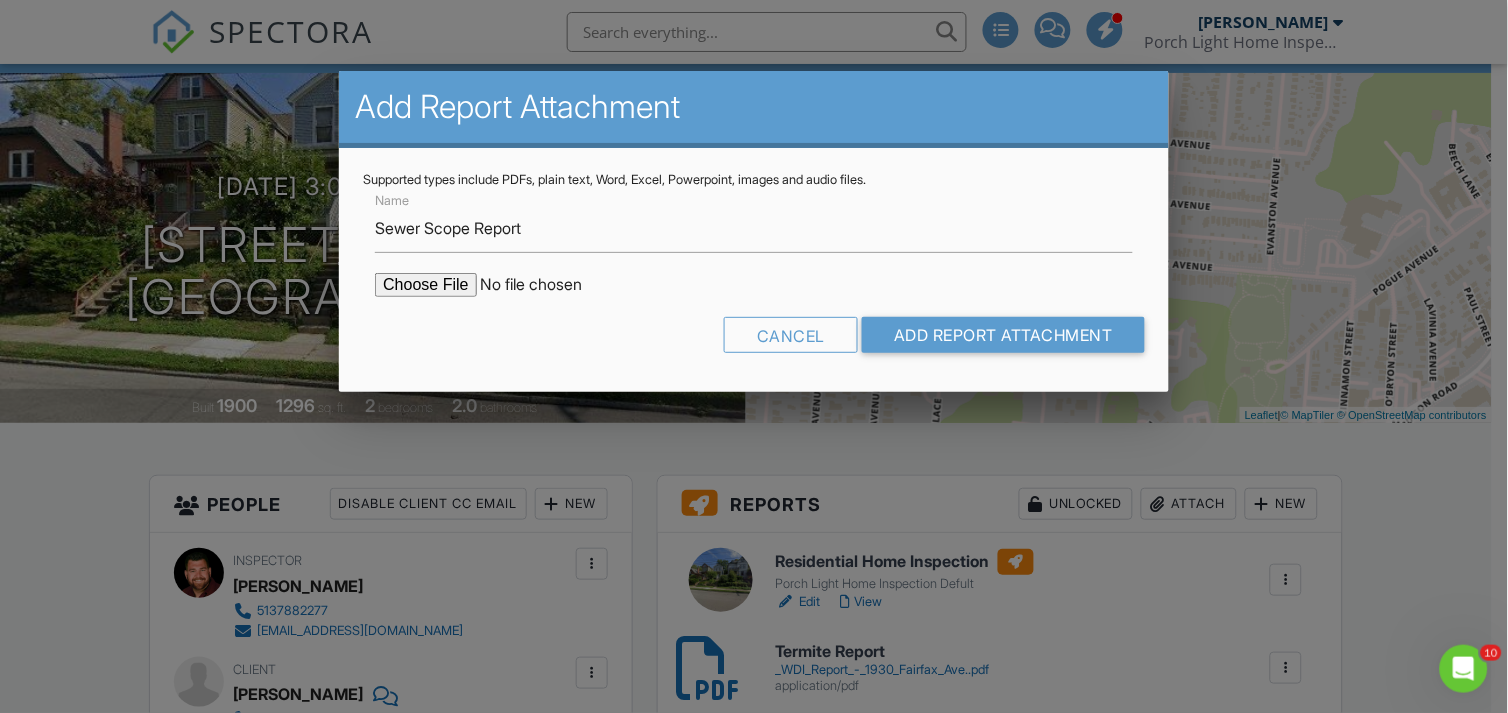 click at bounding box center (545, 285) 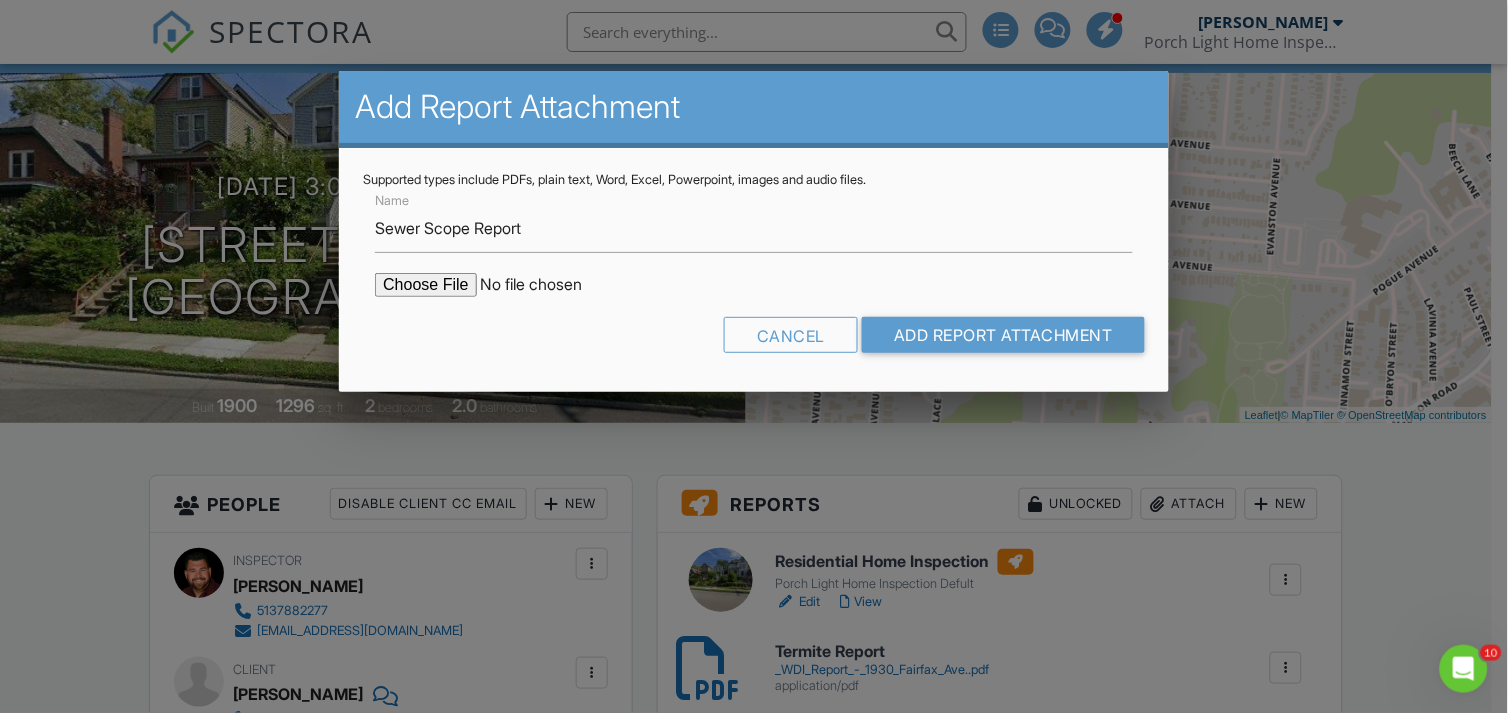 type on "C:\fakepath\Sewer Scope Report 1930 Fairfax.pdf" 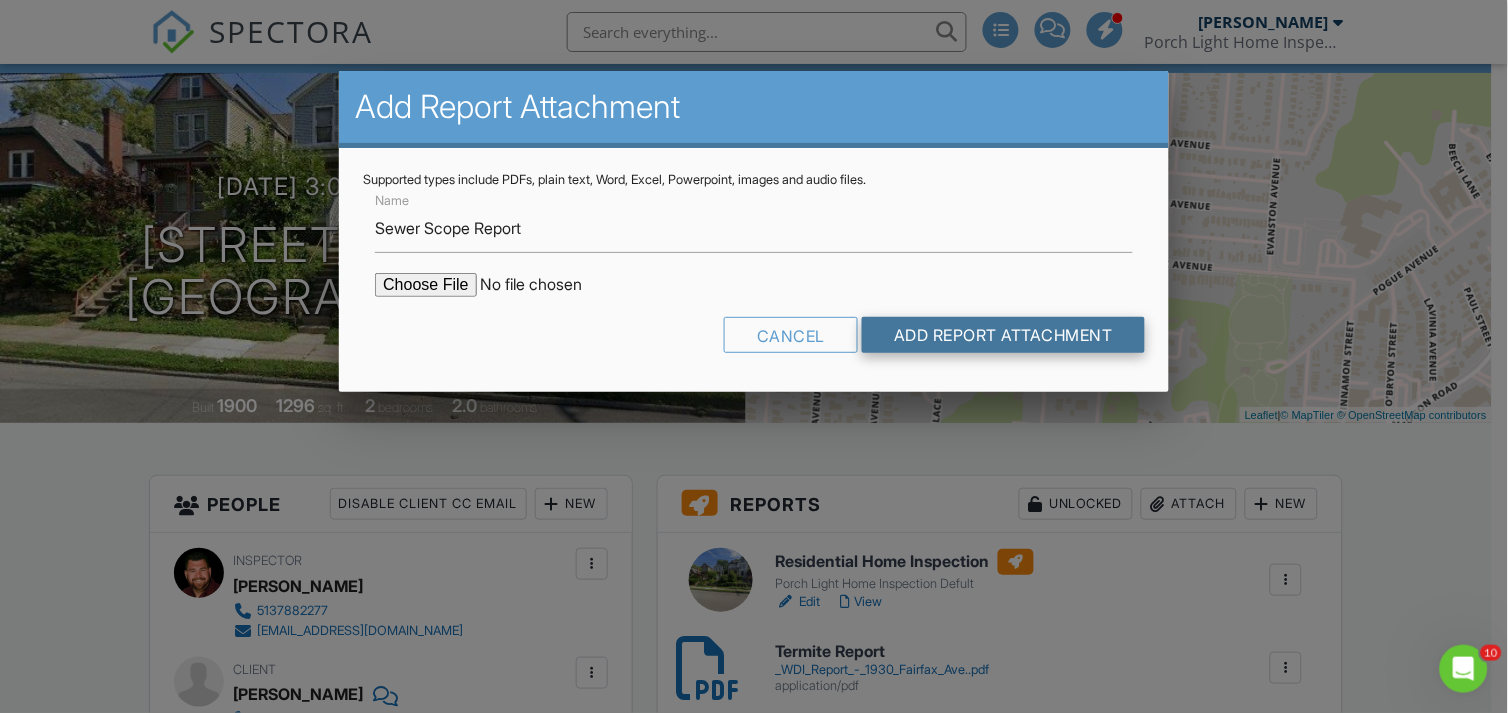 click on "Add Report Attachment" at bounding box center [1003, 335] 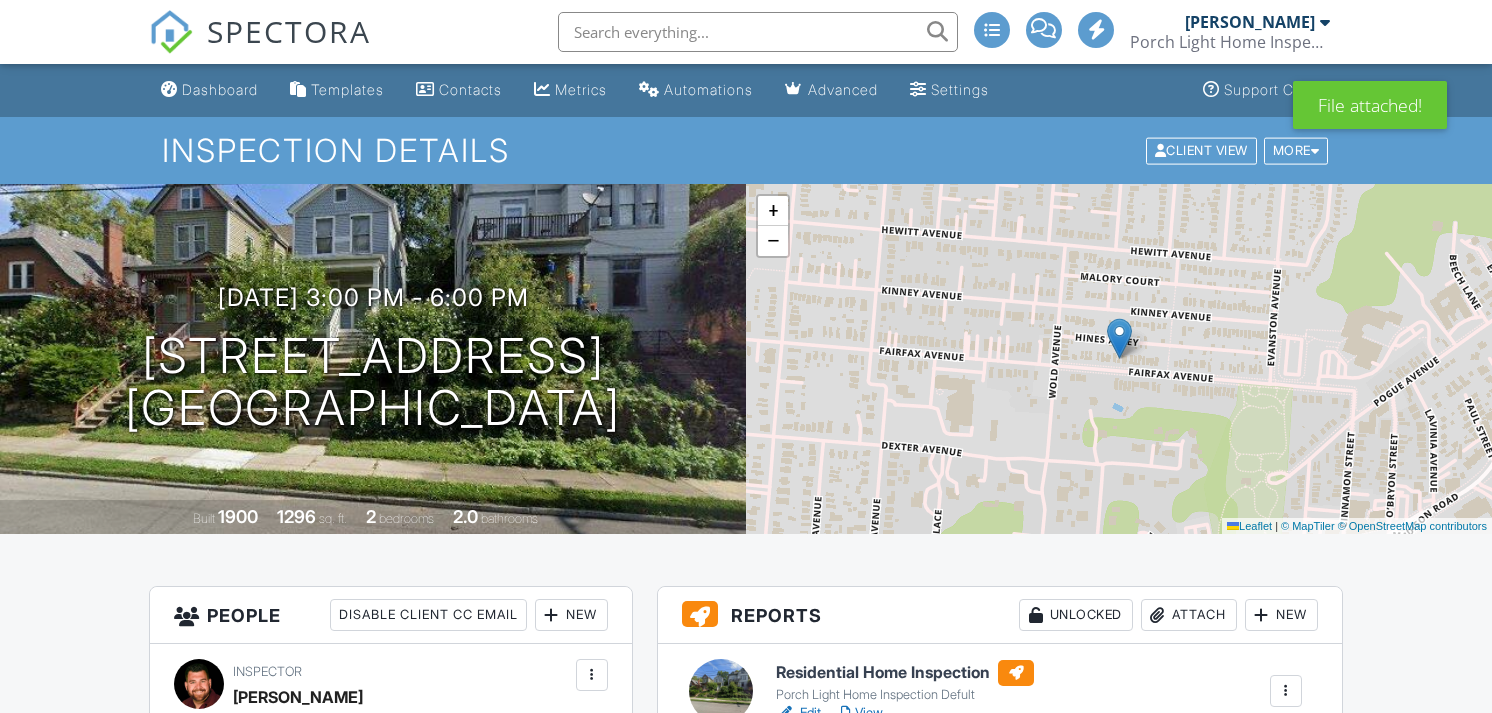 scroll, scrollTop: 0, scrollLeft: 0, axis: both 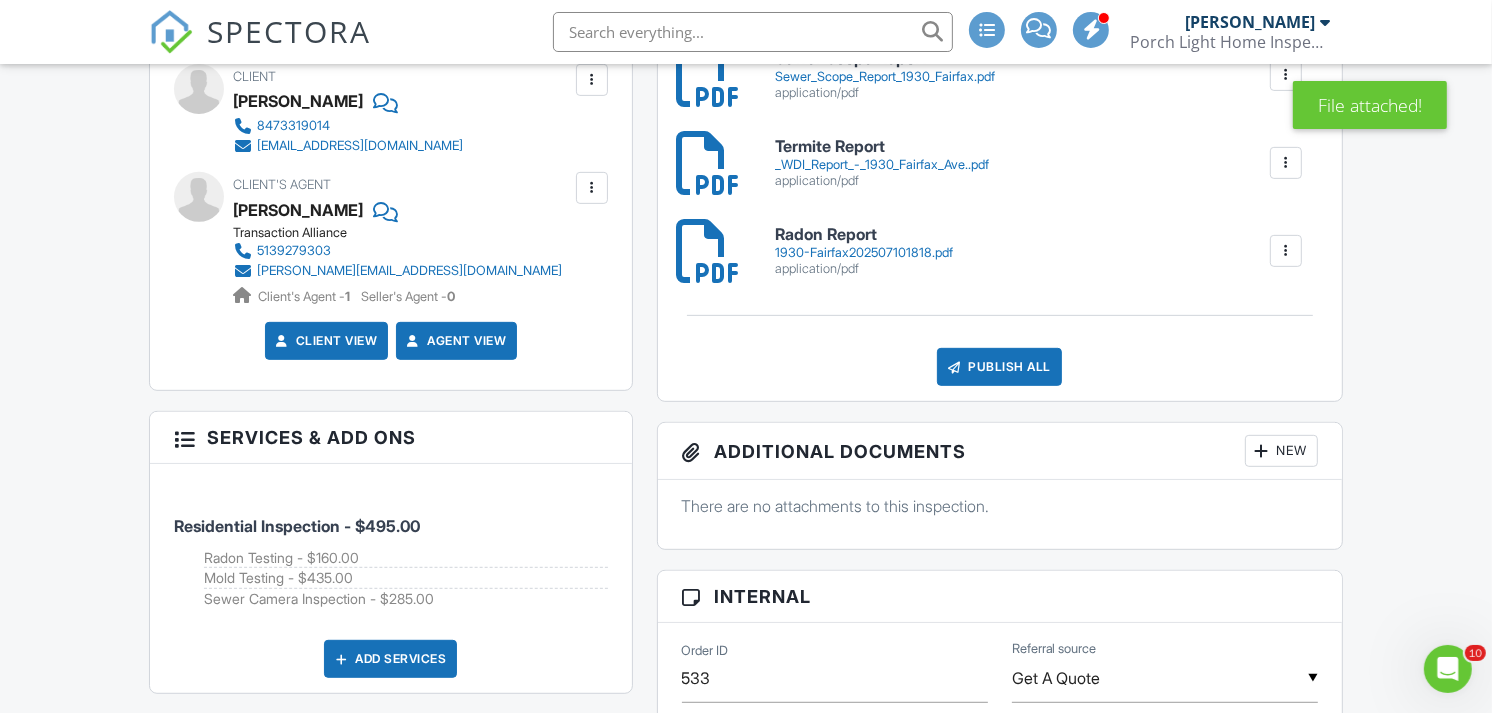 click on "Publish All" at bounding box center [999, 367] 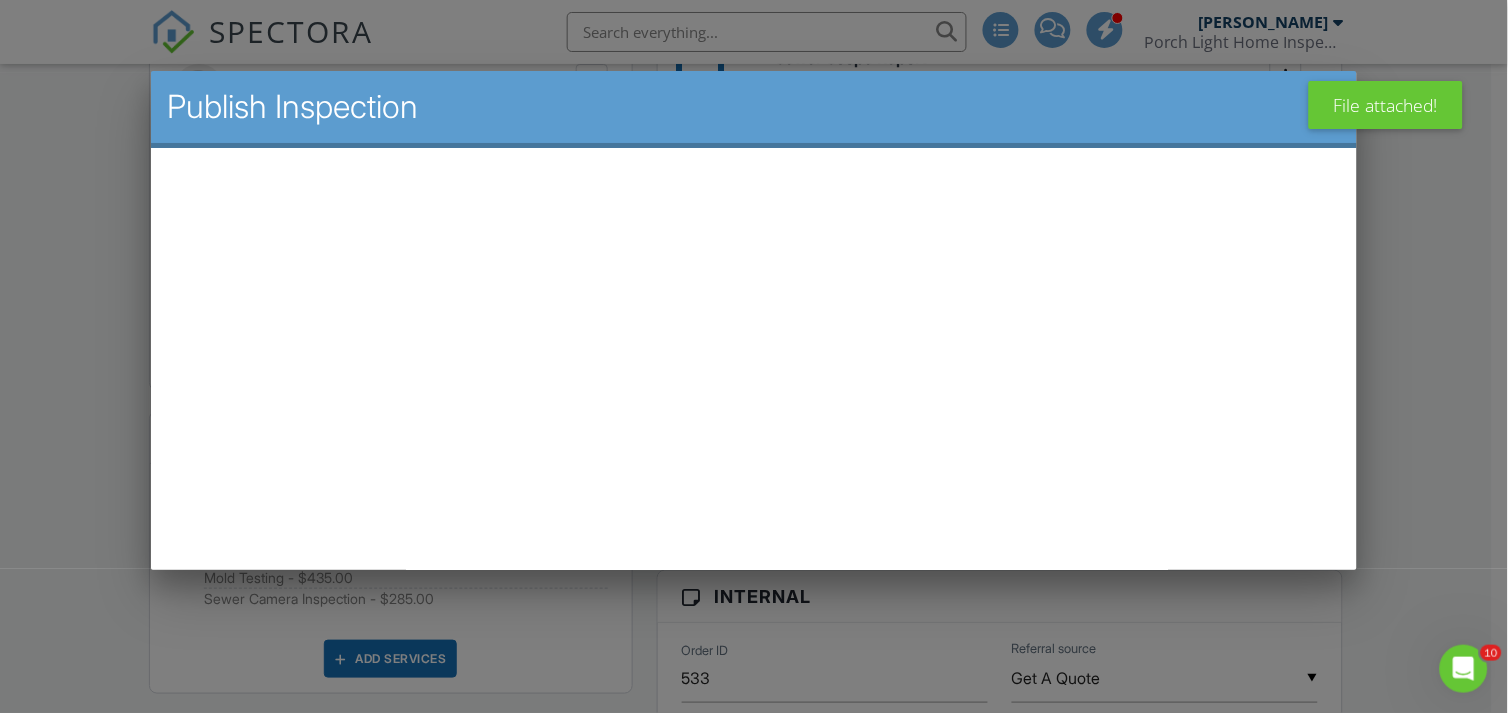scroll, scrollTop: 0, scrollLeft: 0, axis: both 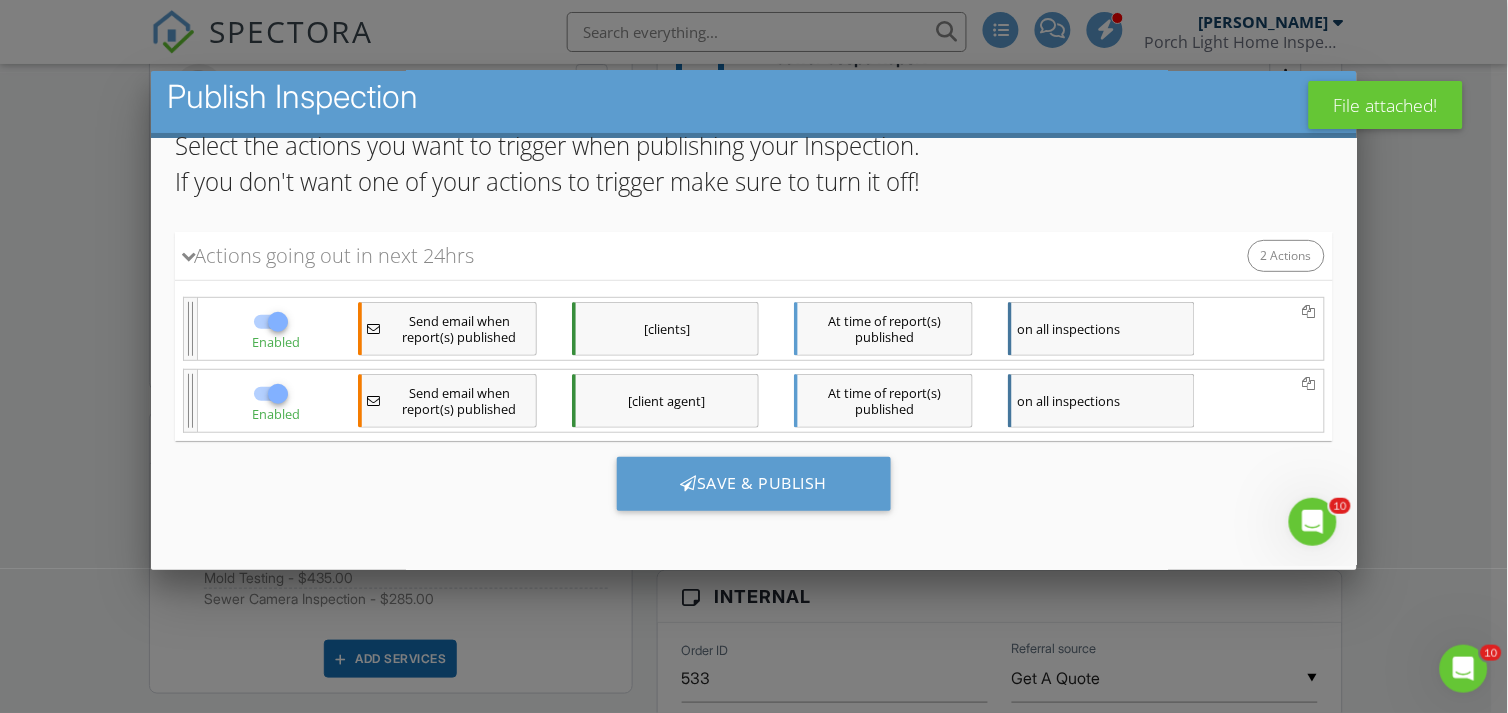 drag, startPoint x: 1324, startPoint y: 394, endPoint x: 1480, endPoint y: 732, distance: 372.26334 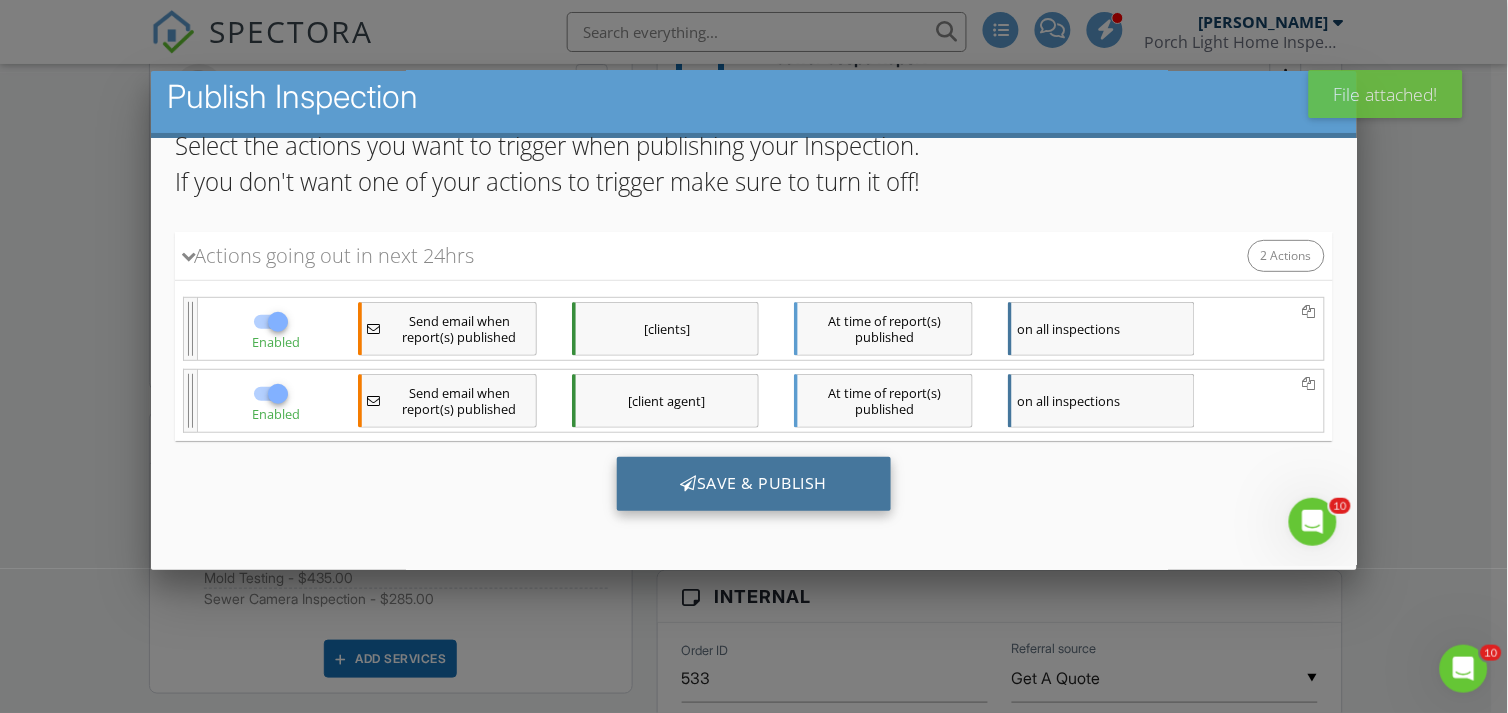 click on "Save & Publish" at bounding box center (753, 484) 